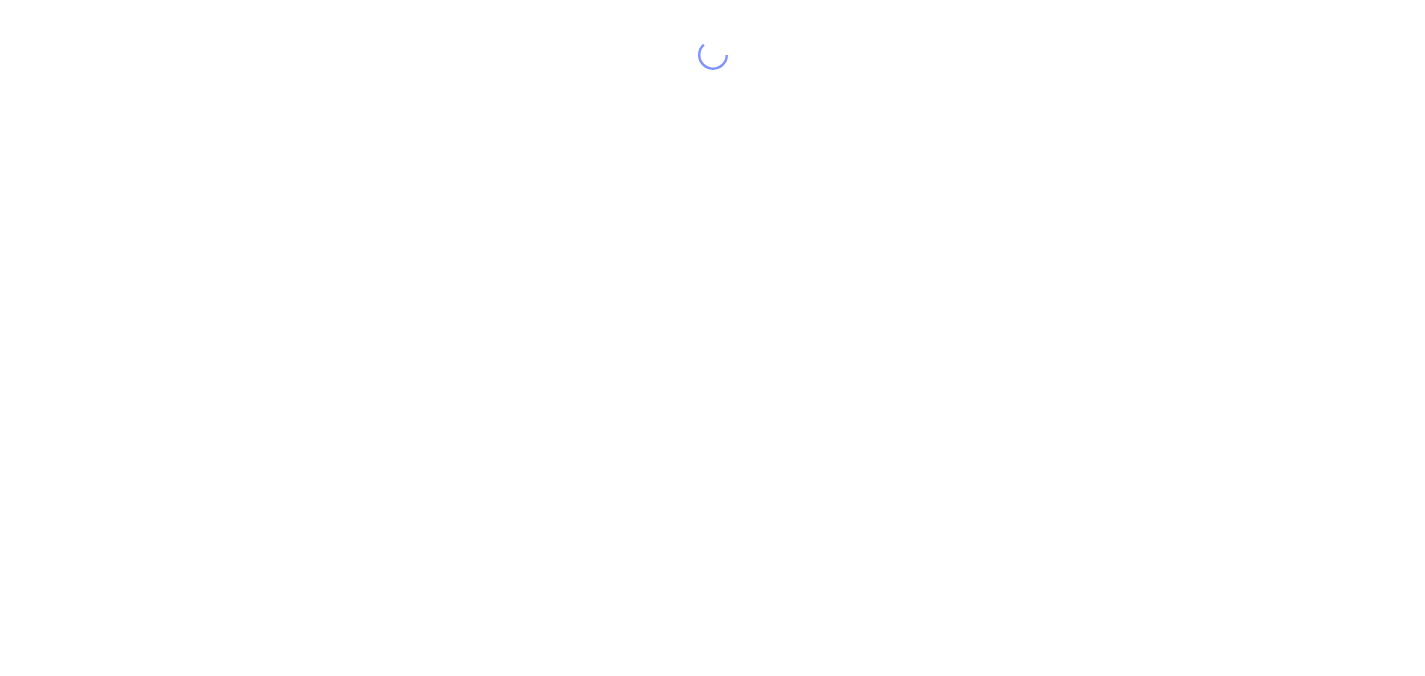 scroll, scrollTop: 0, scrollLeft: 0, axis: both 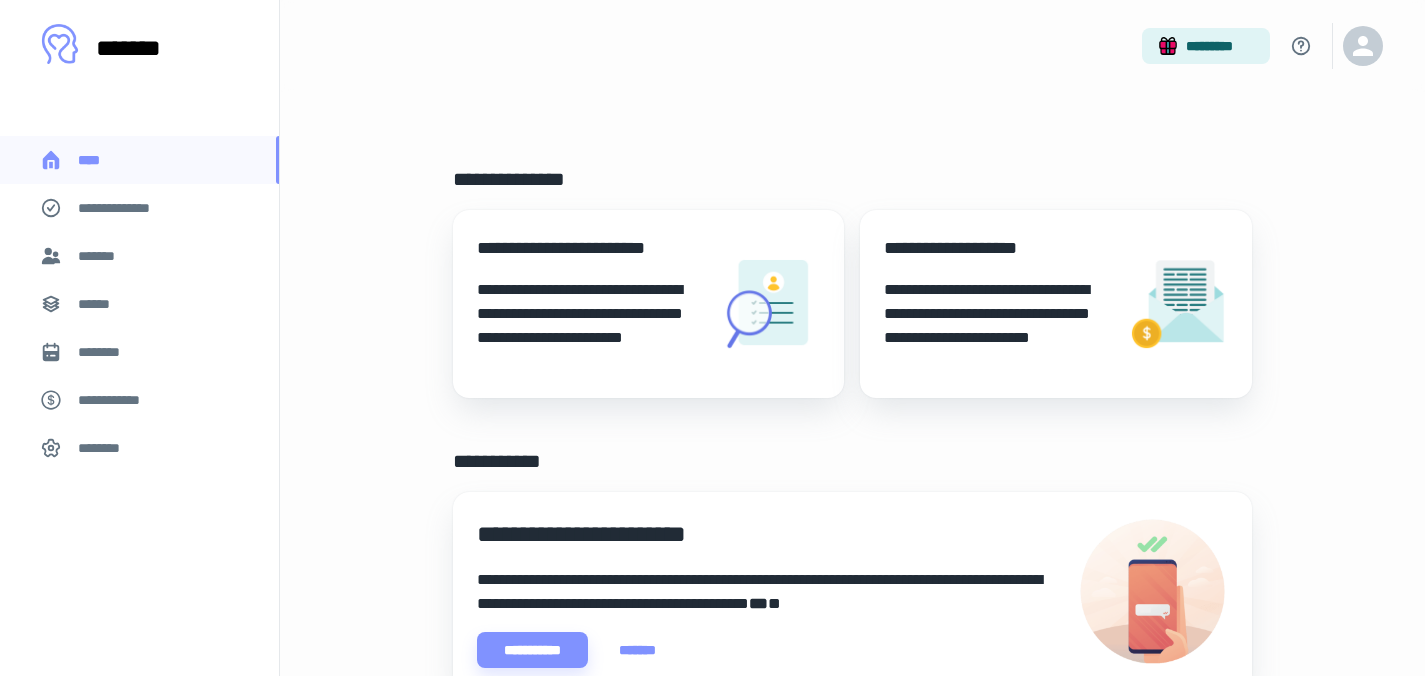 click on "**********" at bounding box center (139, 208) 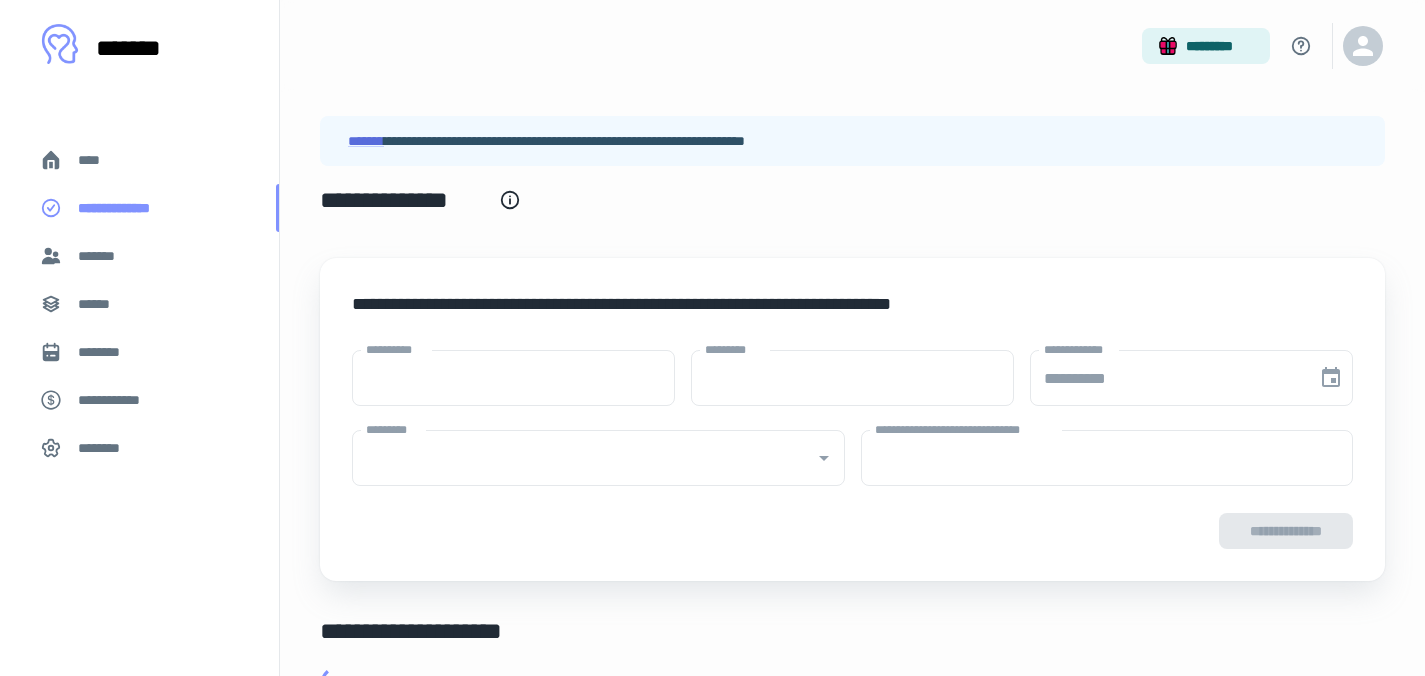 type on "****" 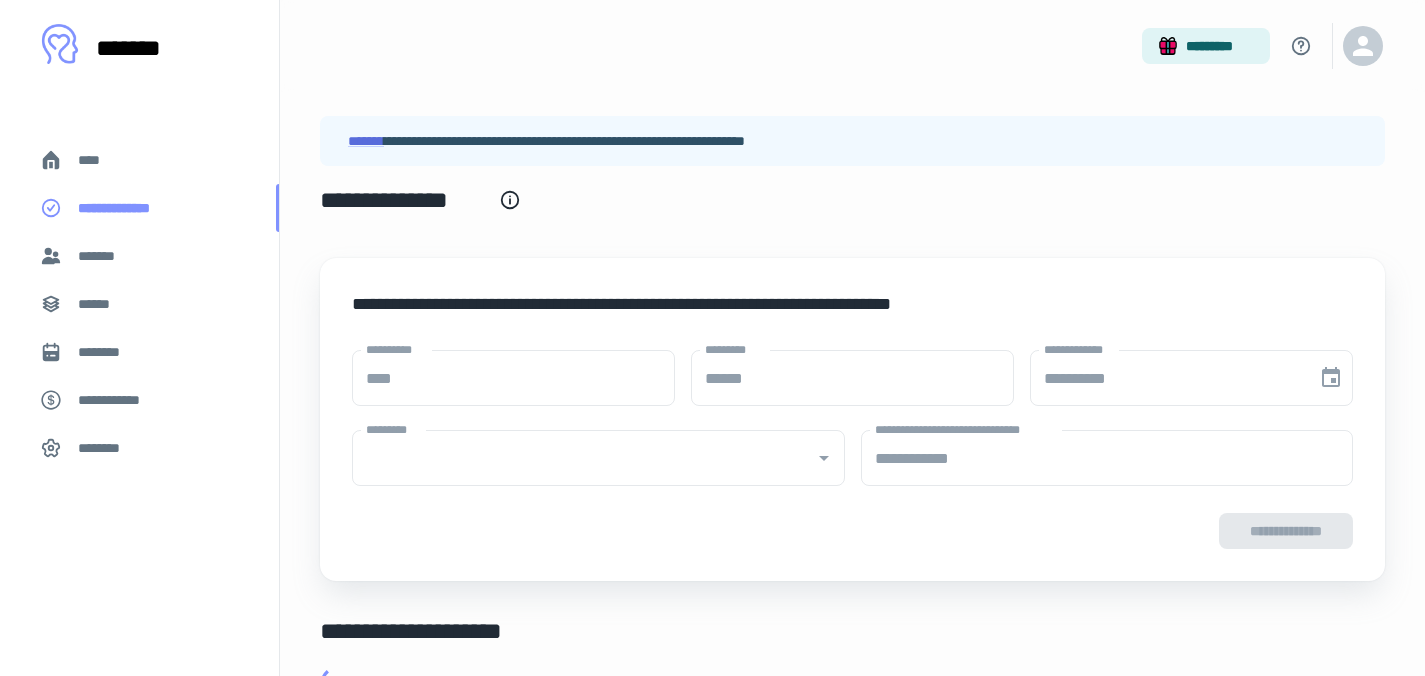 type on "**********" 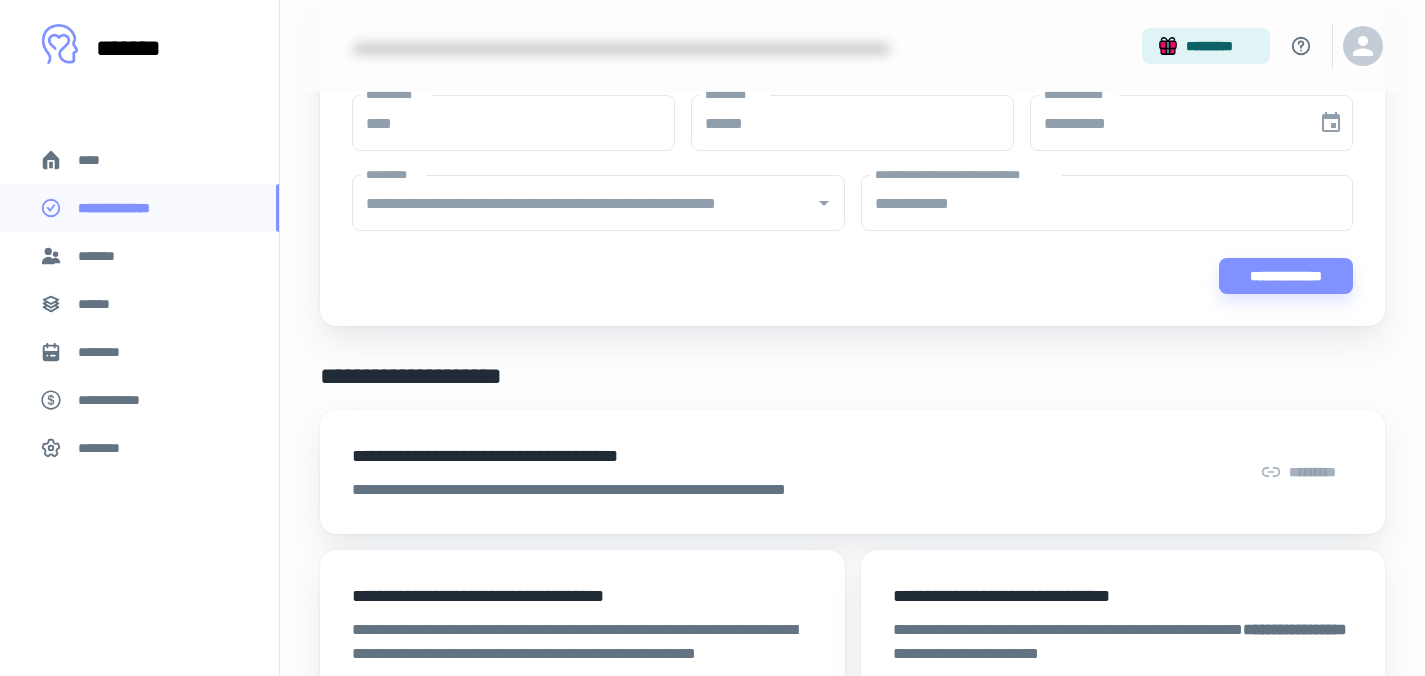 scroll, scrollTop: 337, scrollLeft: 0, axis: vertical 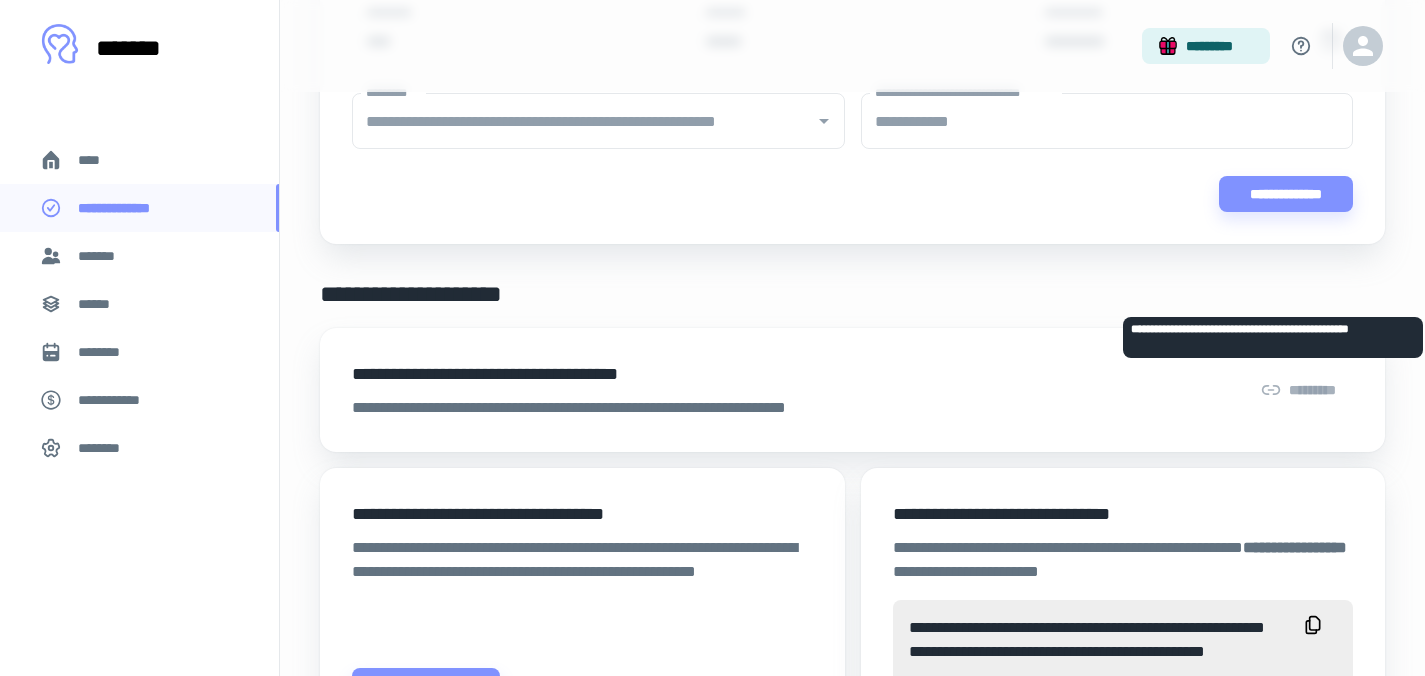 click on "*********" at bounding box center (1298, 390) 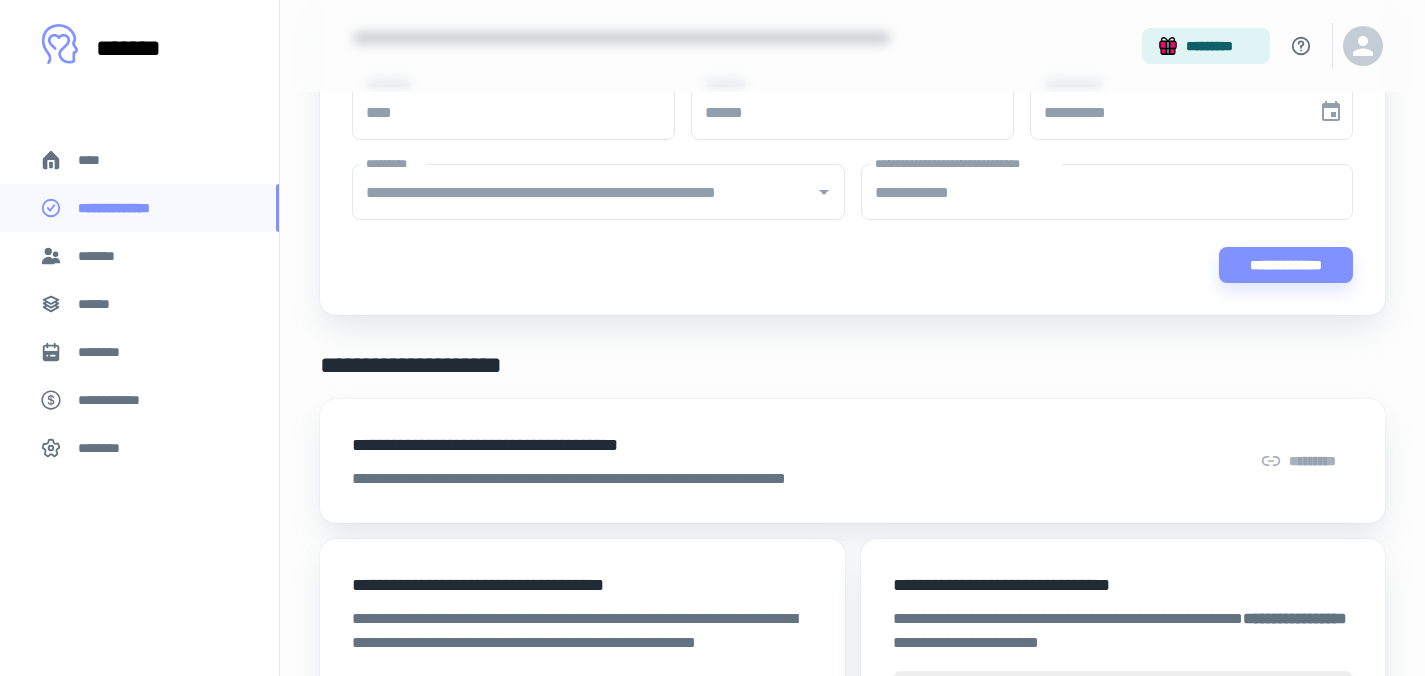 scroll, scrollTop: 19, scrollLeft: 0, axis: vertical 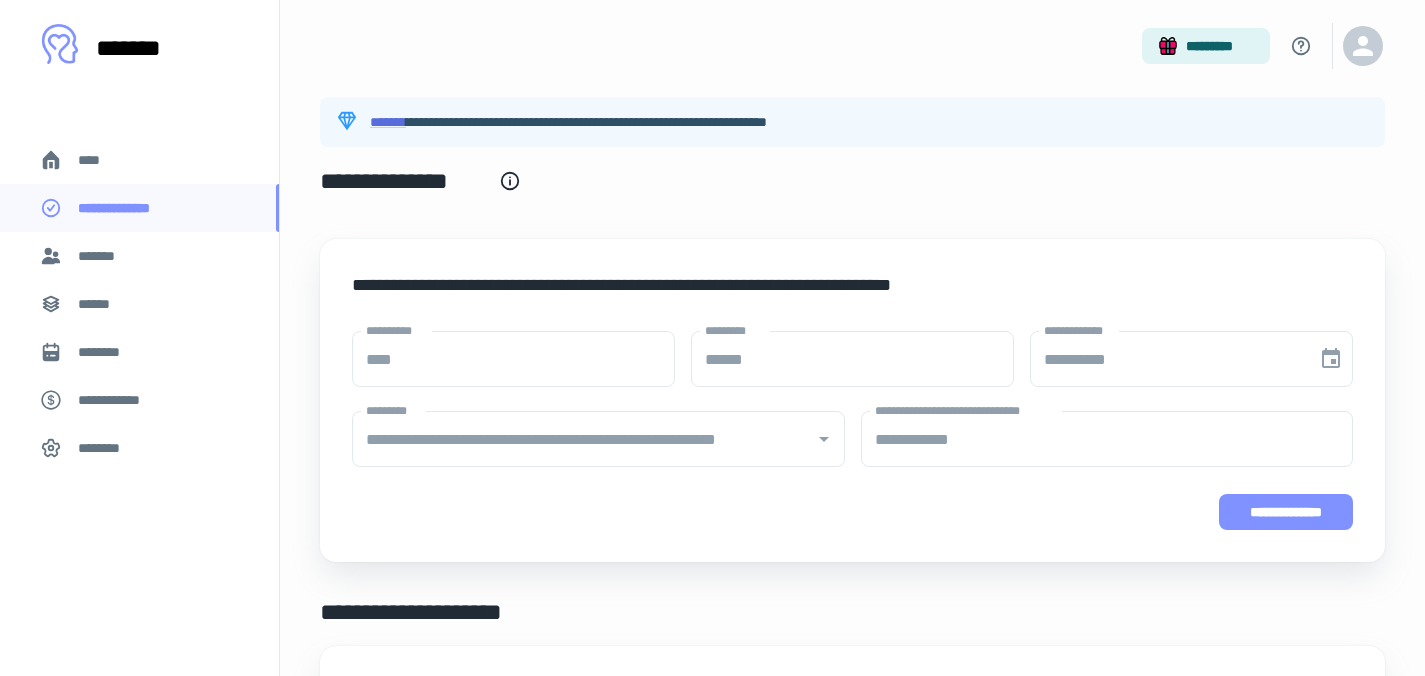 click on "**********" at bounding box center (1286, 512) 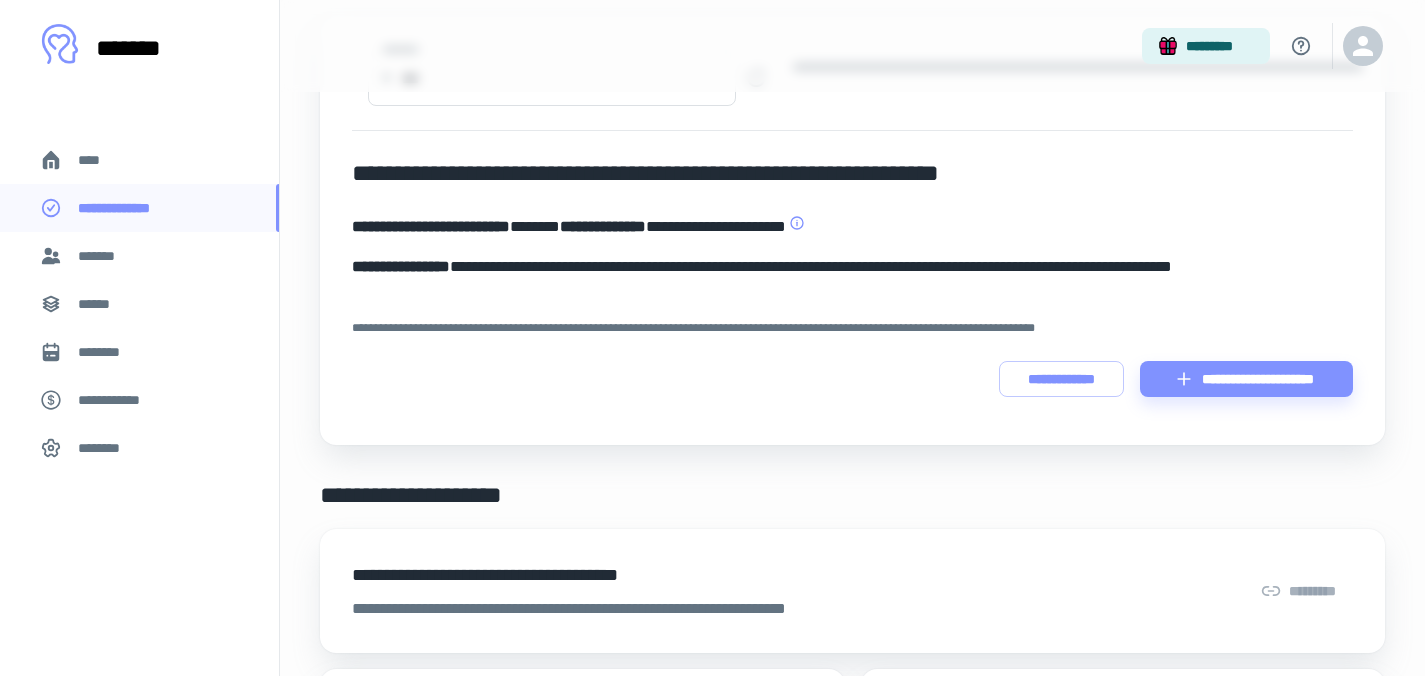 scroll, scrollTop: 244, scrollLeft: 0, axis: vertical 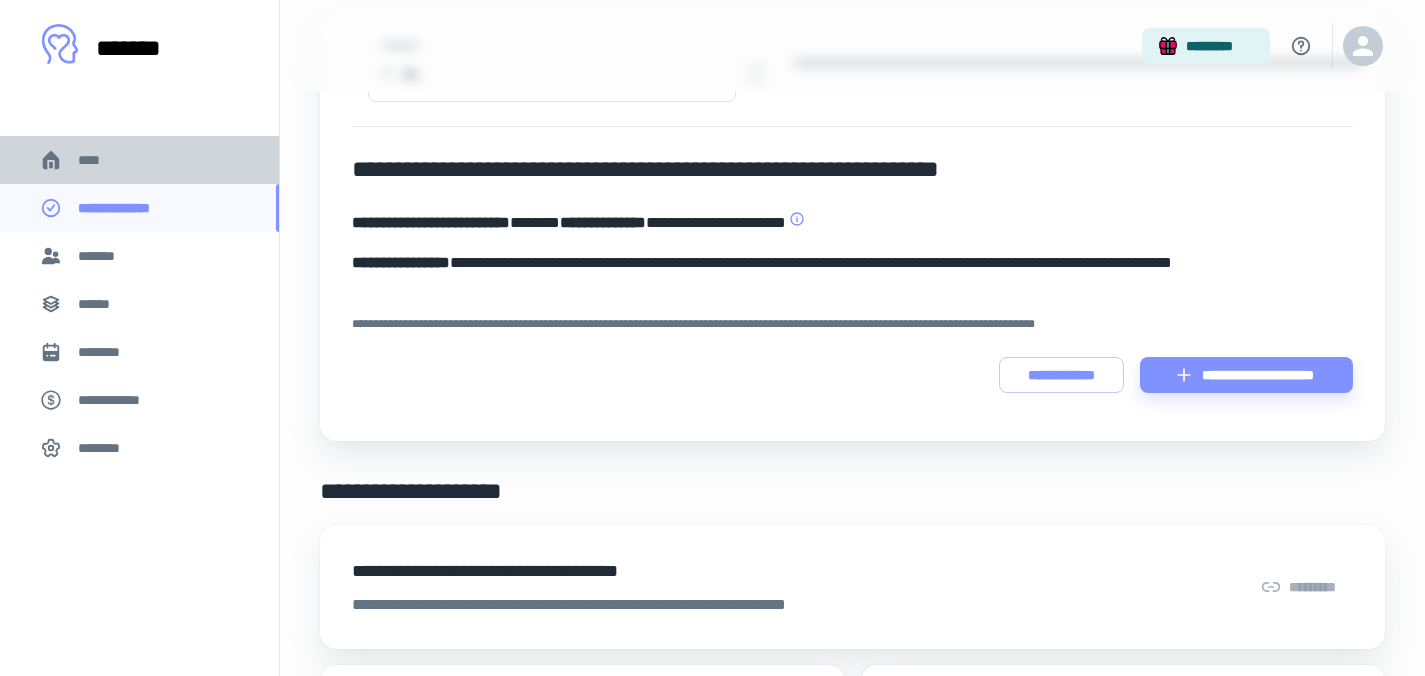 click on "****" at bounding box center (97, 160) 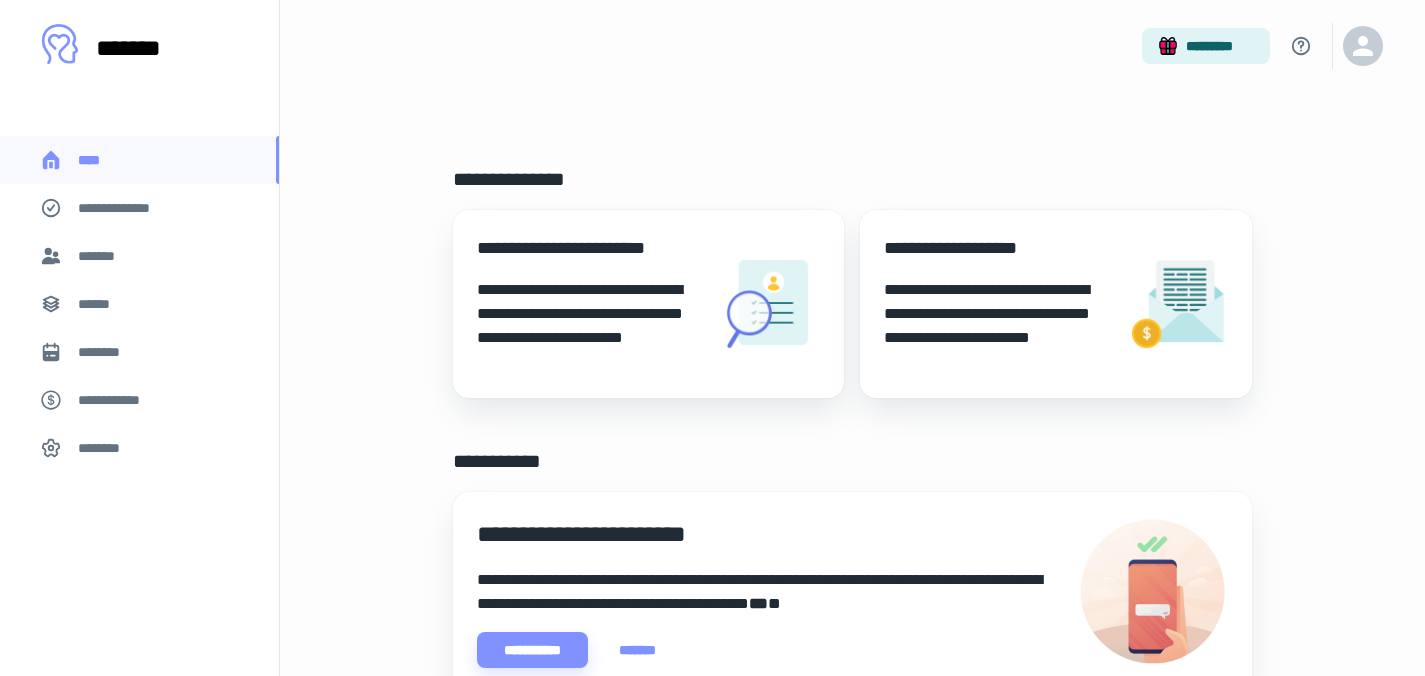 click on "*******" at bounding box center [139, 256] 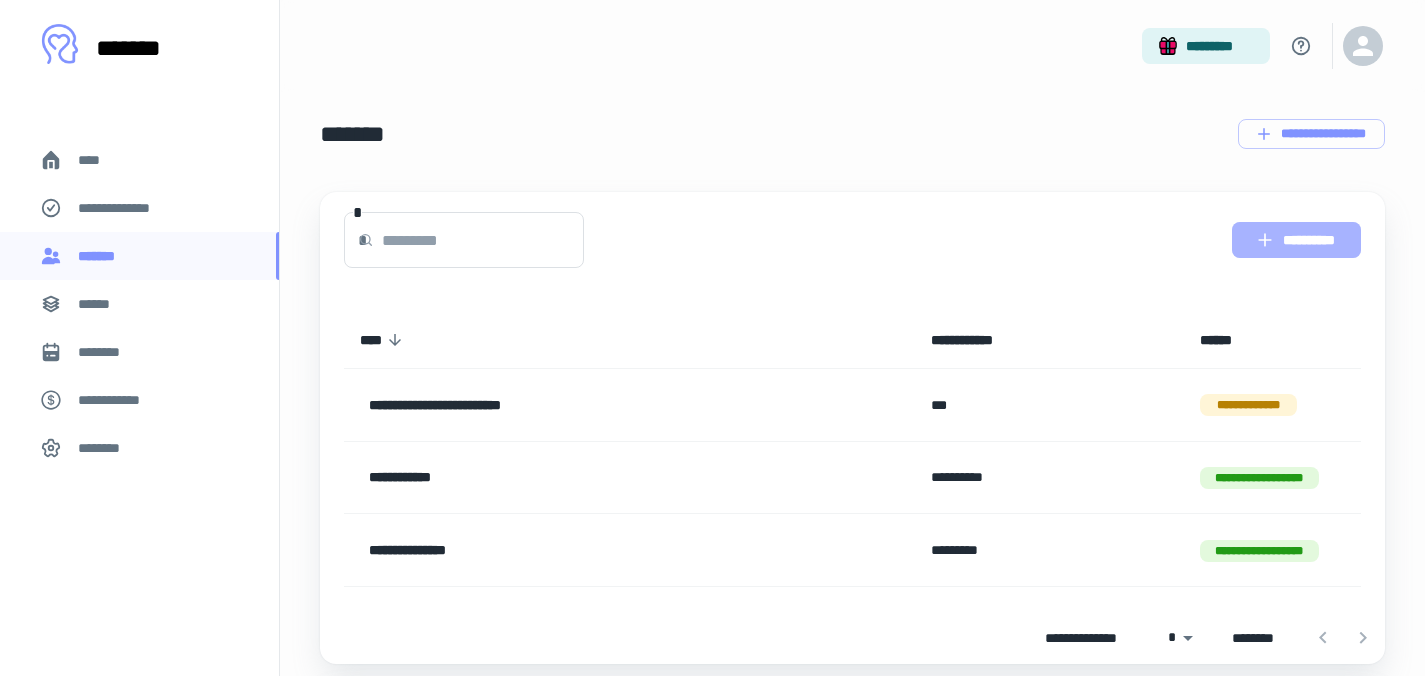 click on "**********" at bounding box center [1296, 240] 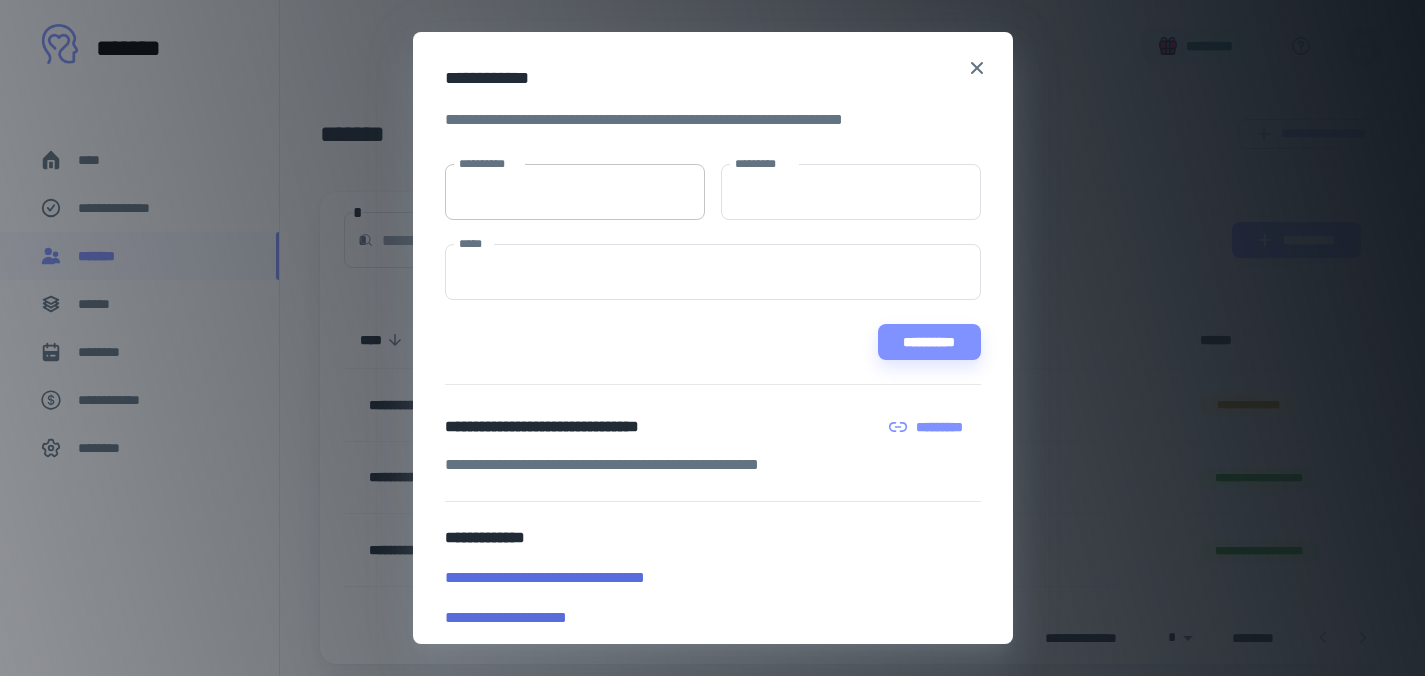 click on "**********" at bounding box center [575, 192] 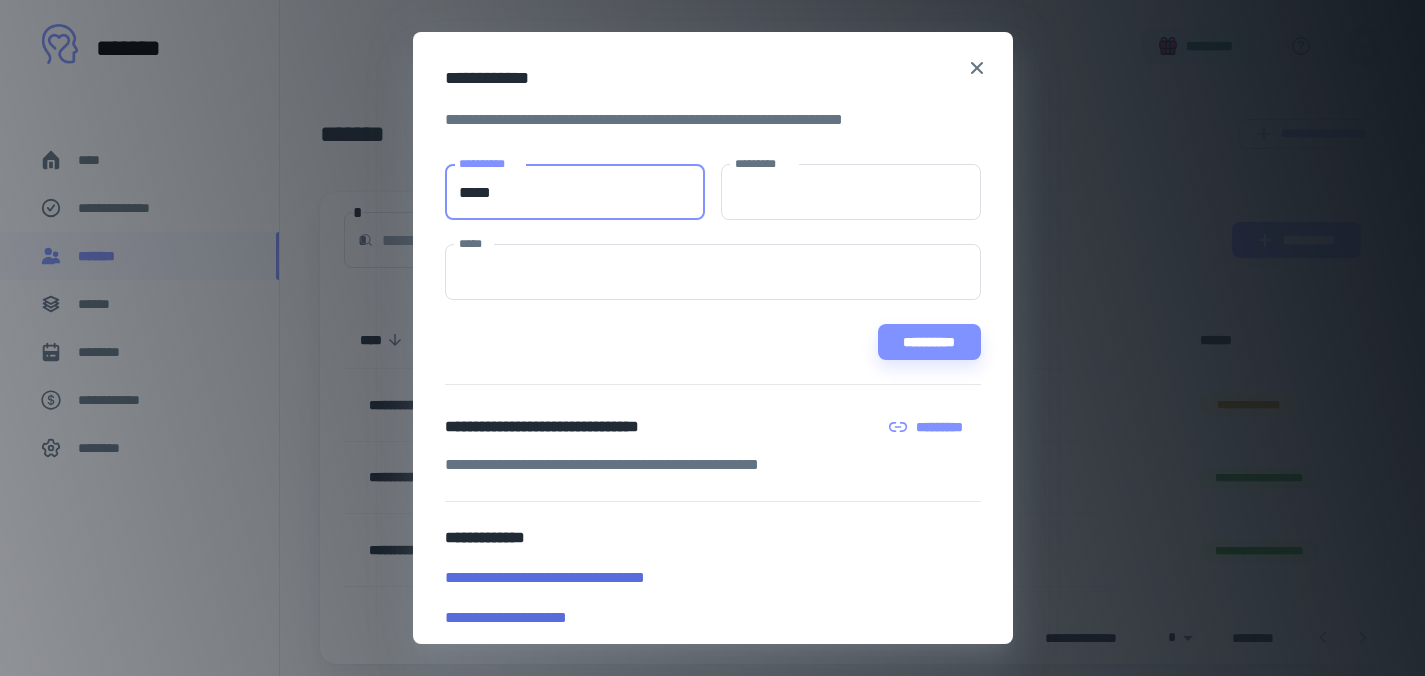 type on "*****" 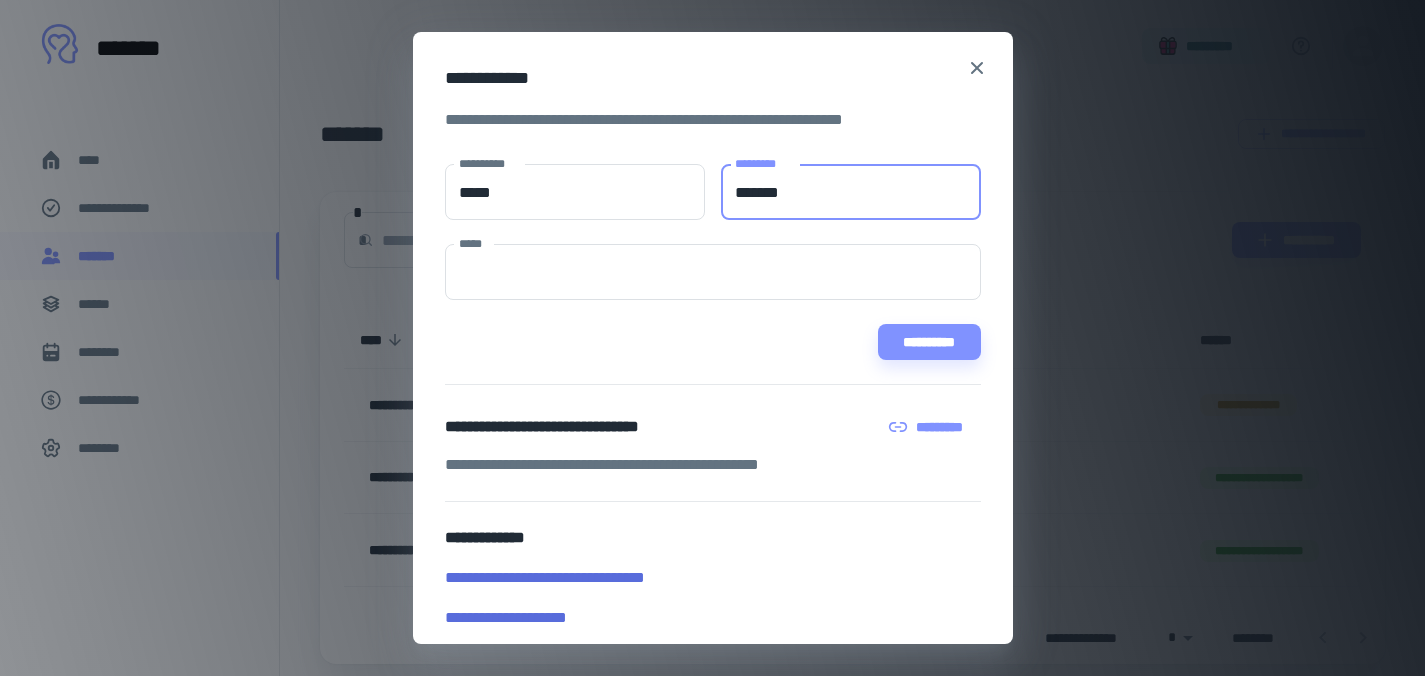 type on "*******" 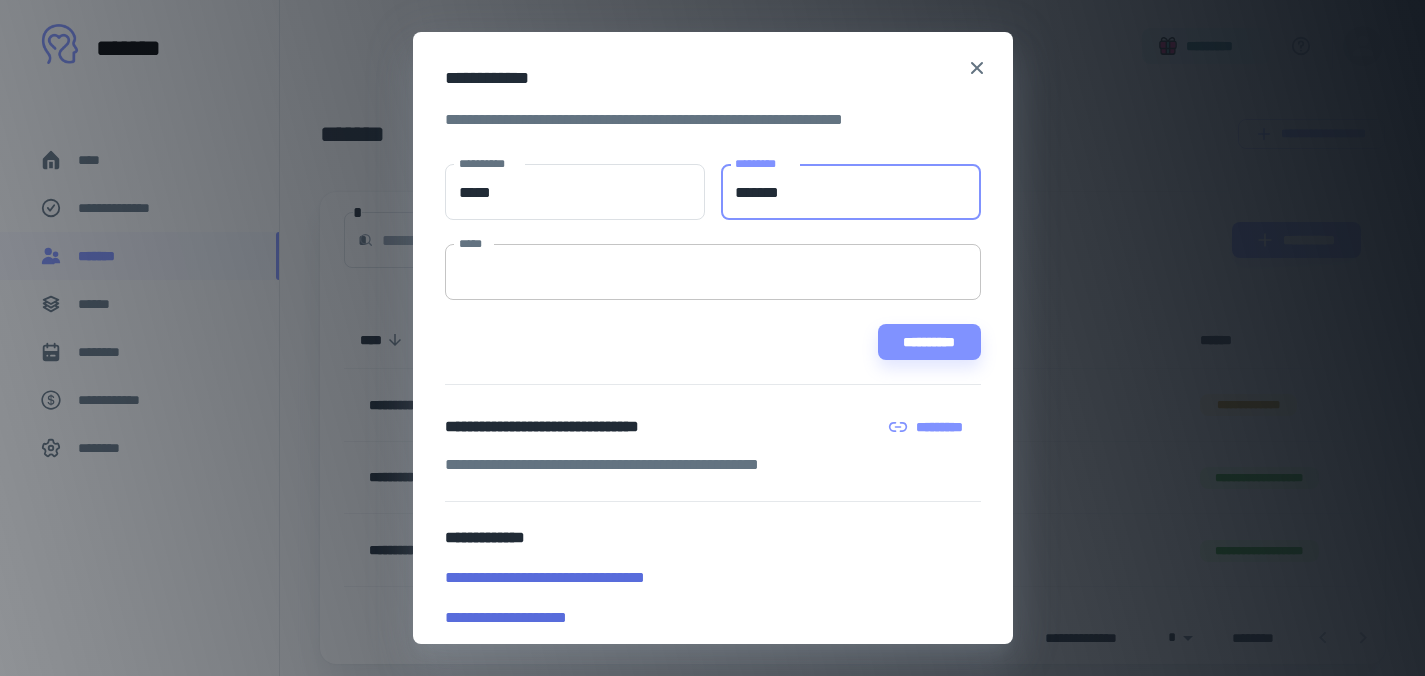 click on "*****" at bounding box center [713, 272] 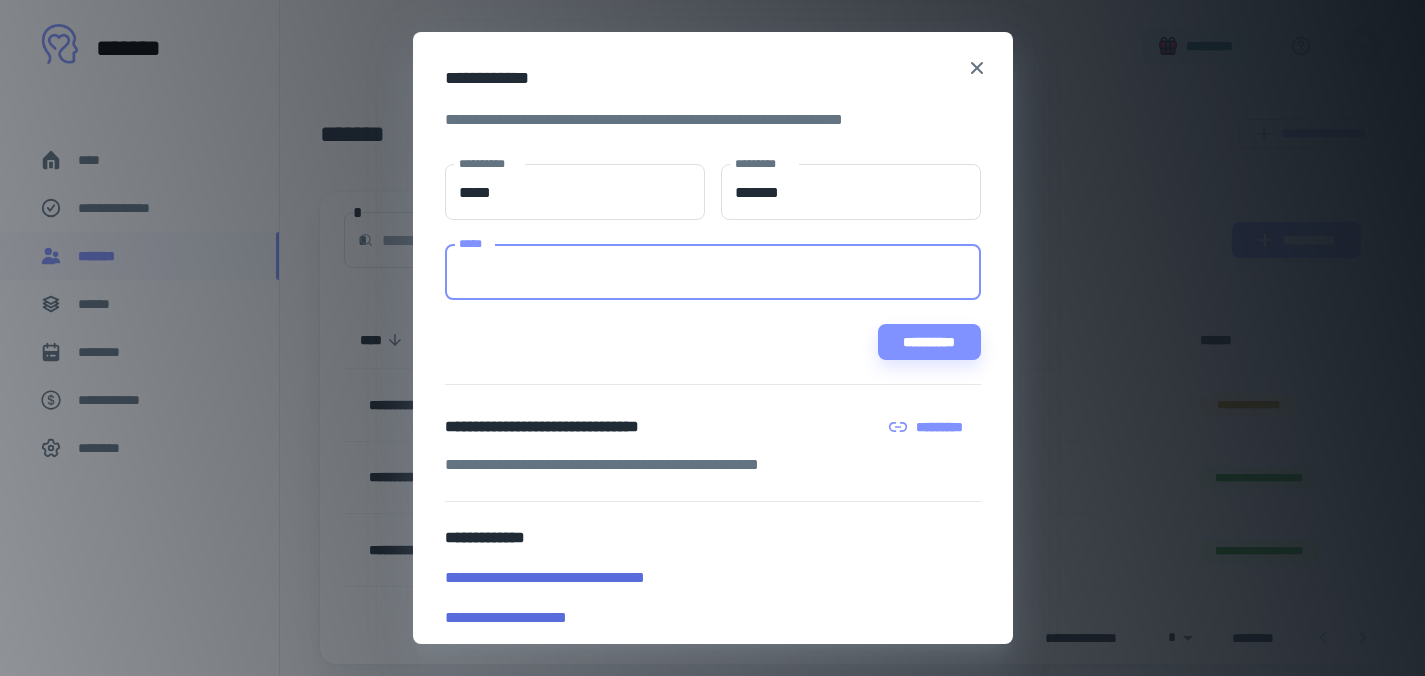 paste on "**********" 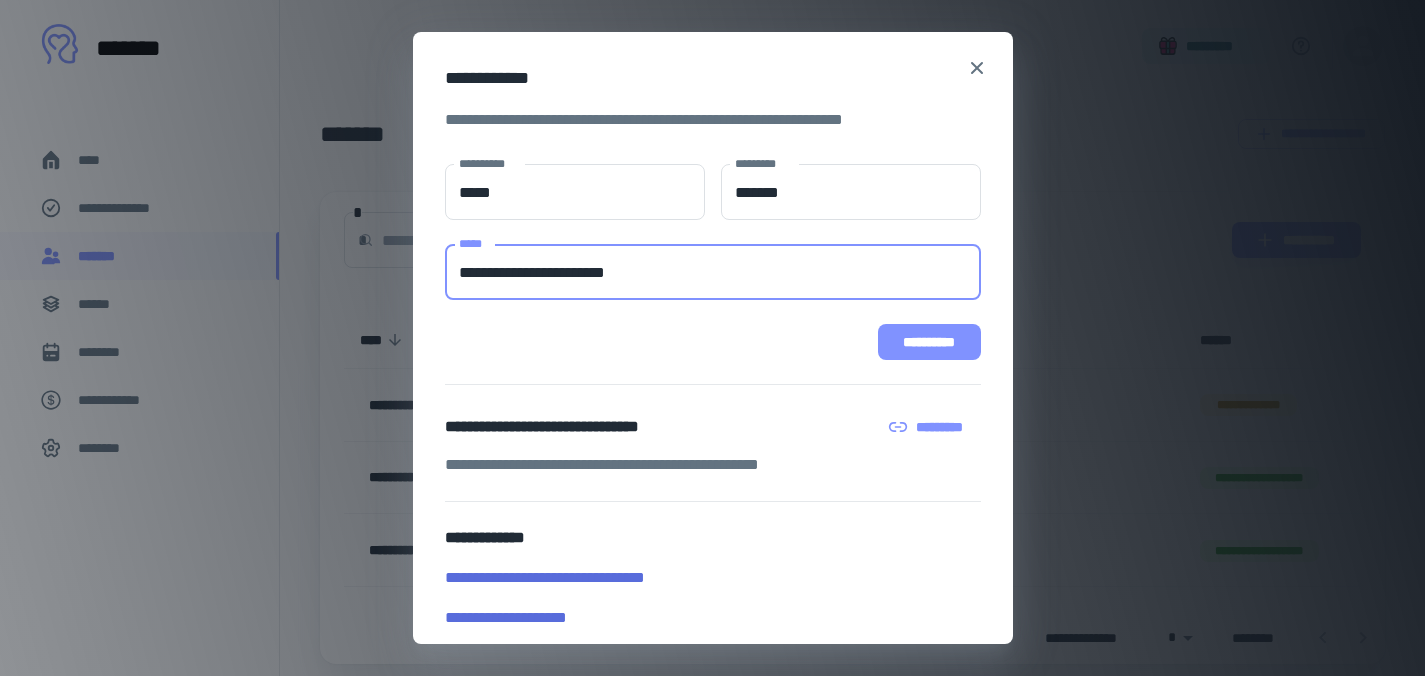 type on "**********" 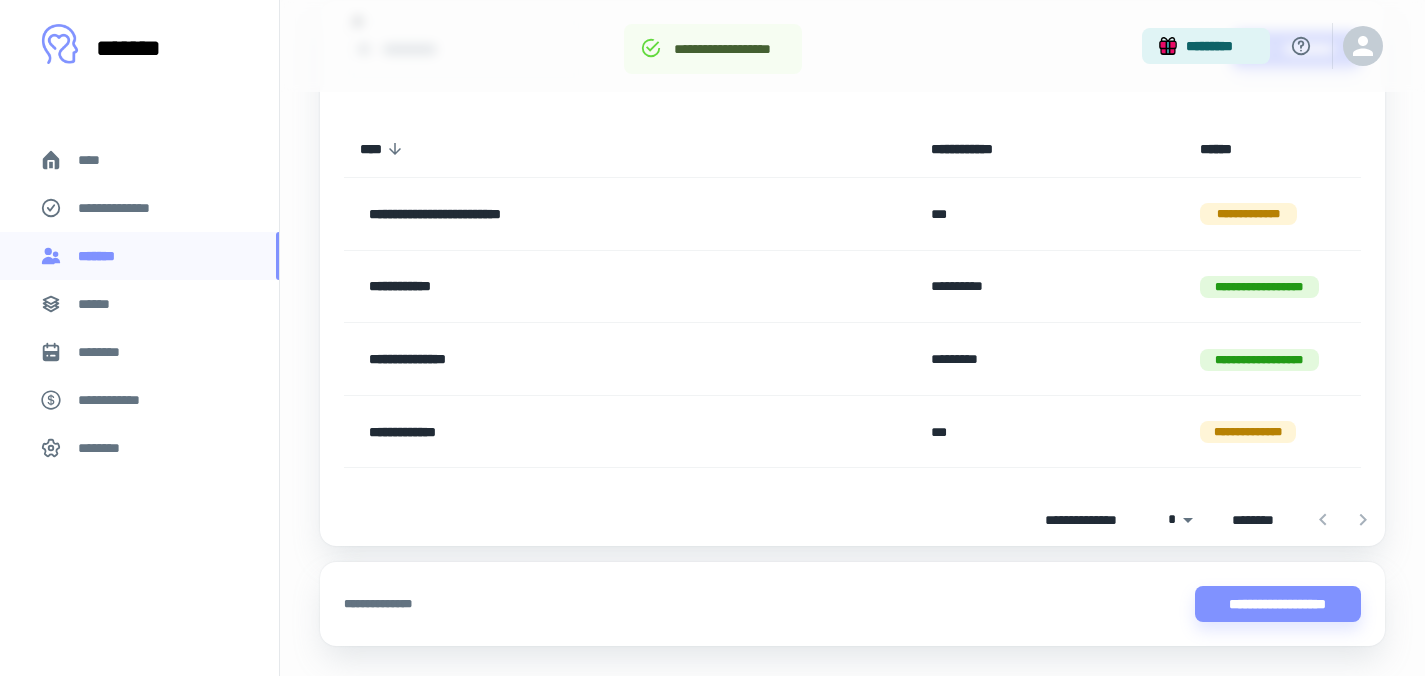 scroll, scrollTop: 200, scrollLeft: 0, axis: vertical 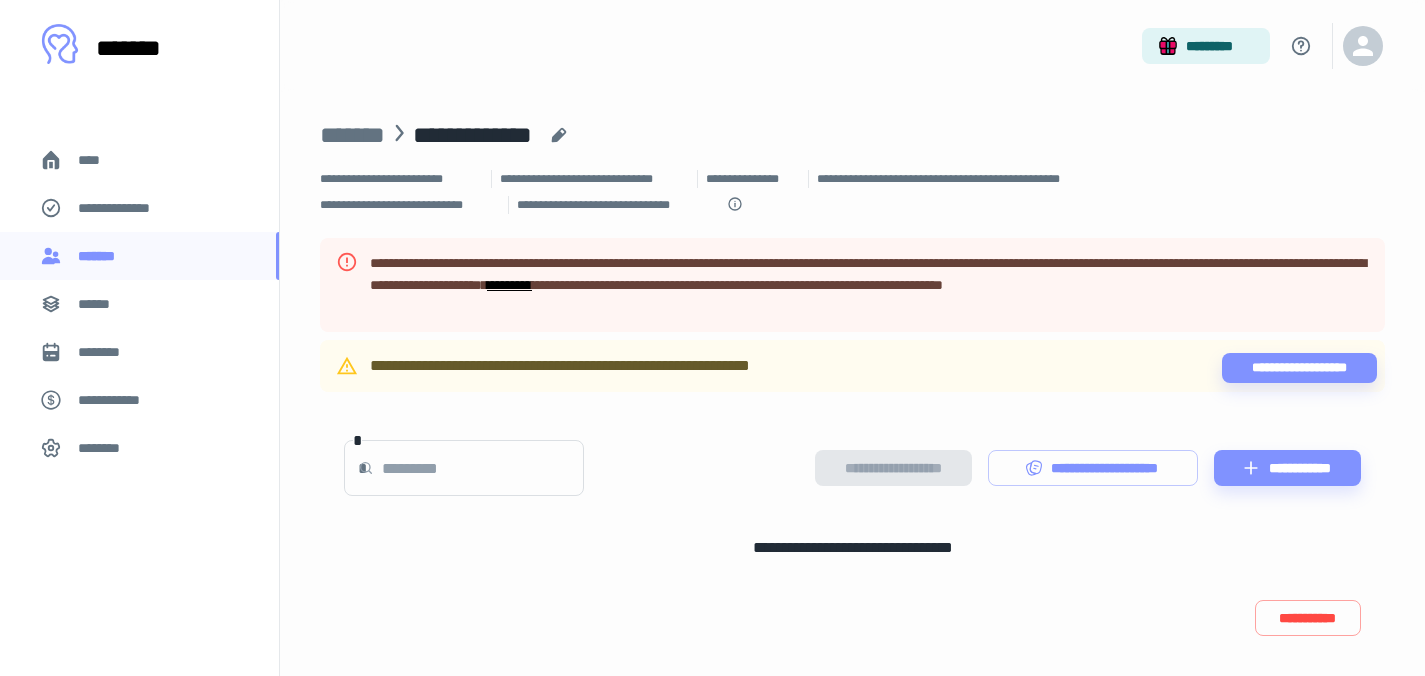 click on "*********" at bounding box center [509, 285] 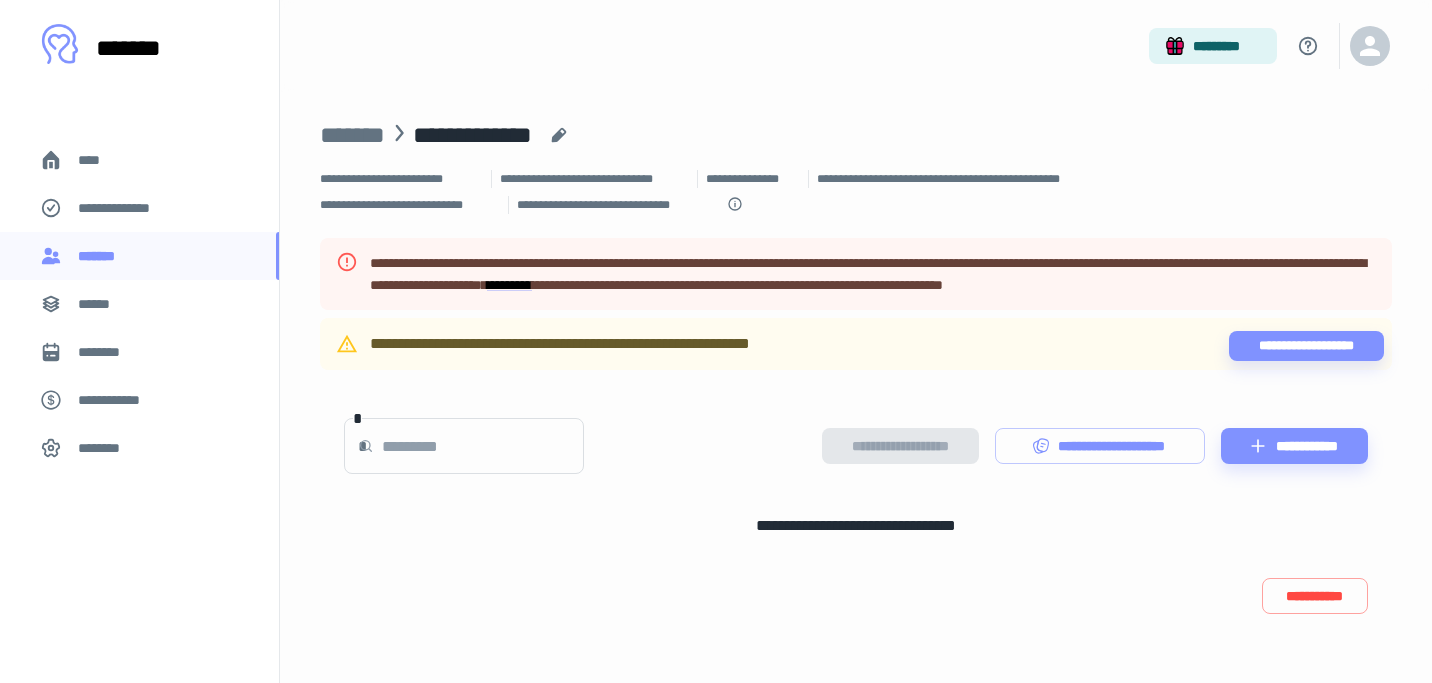 scroll, scrollTop: 11, scrollLeft: 0, axis: vertical 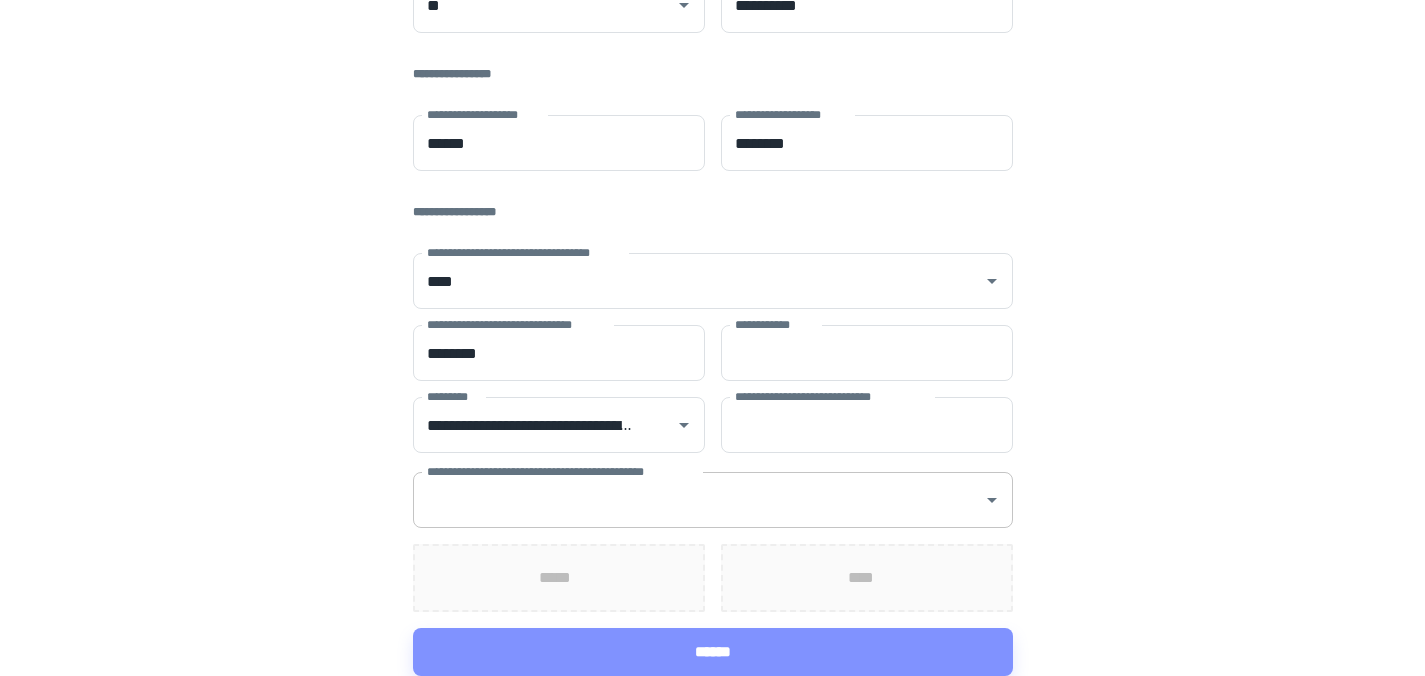 click on "**********" at bounding box center [698, 500] 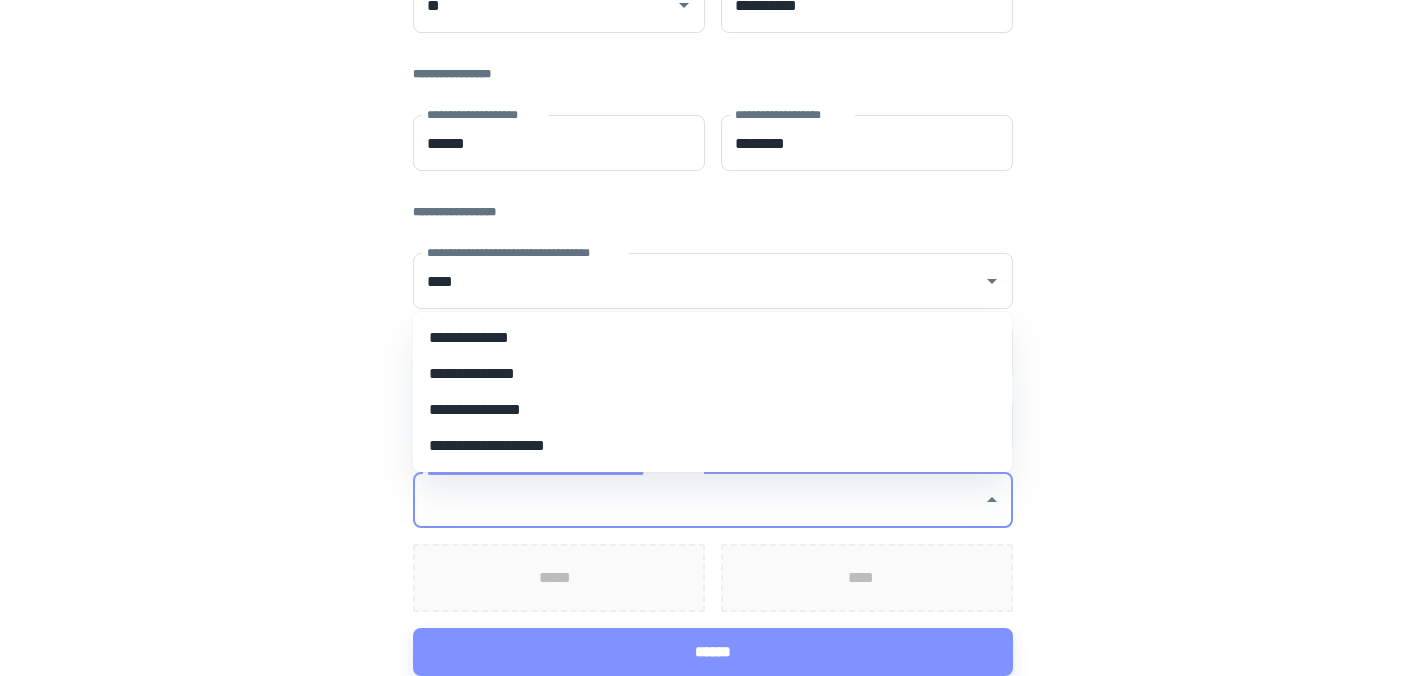 click on "**********" at bounding box center [713, 338] 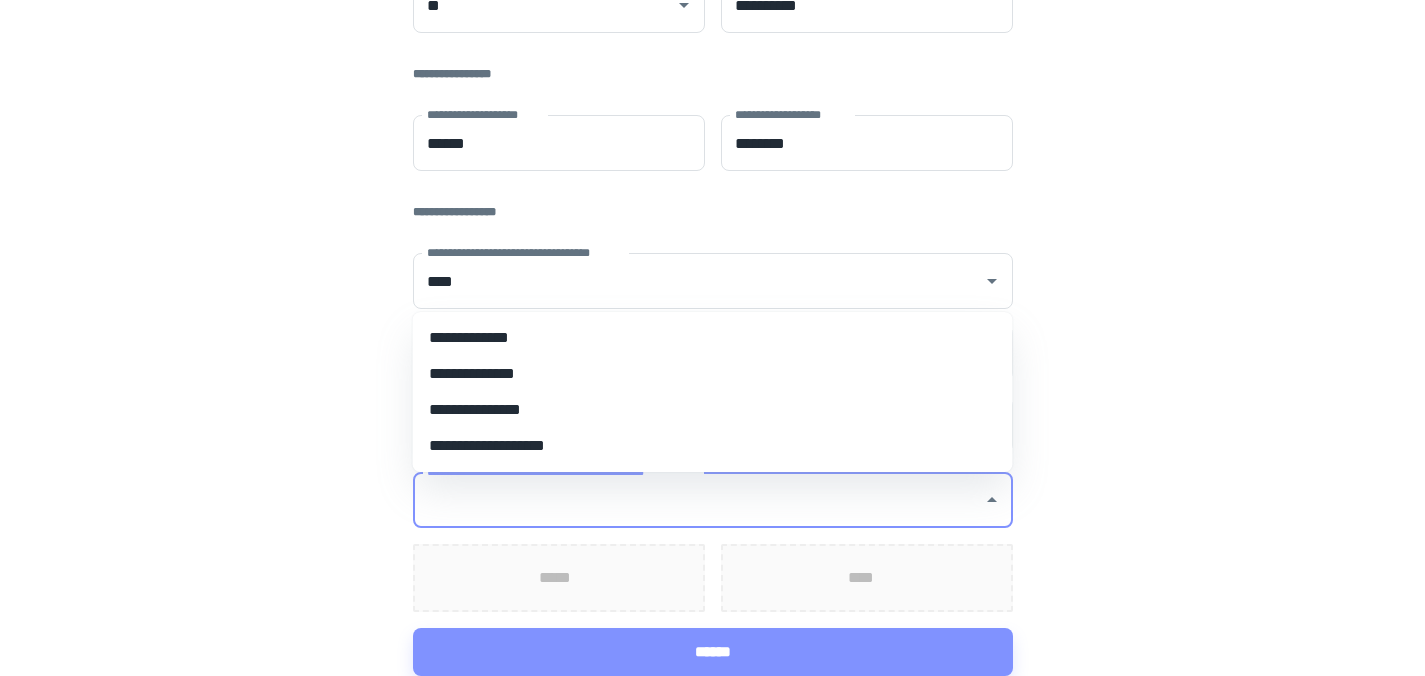 type on "**********" 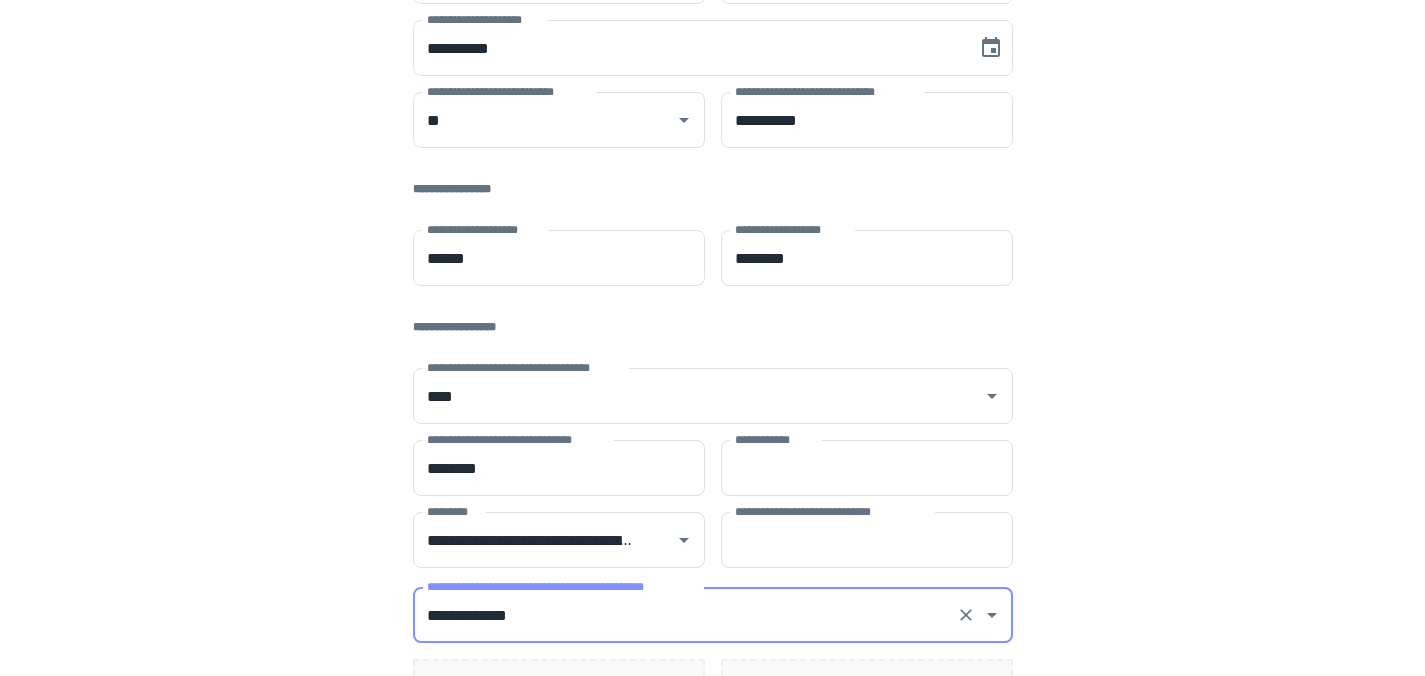scroll, scrollTop: 425, scrollLeft: 0, axis: vertical 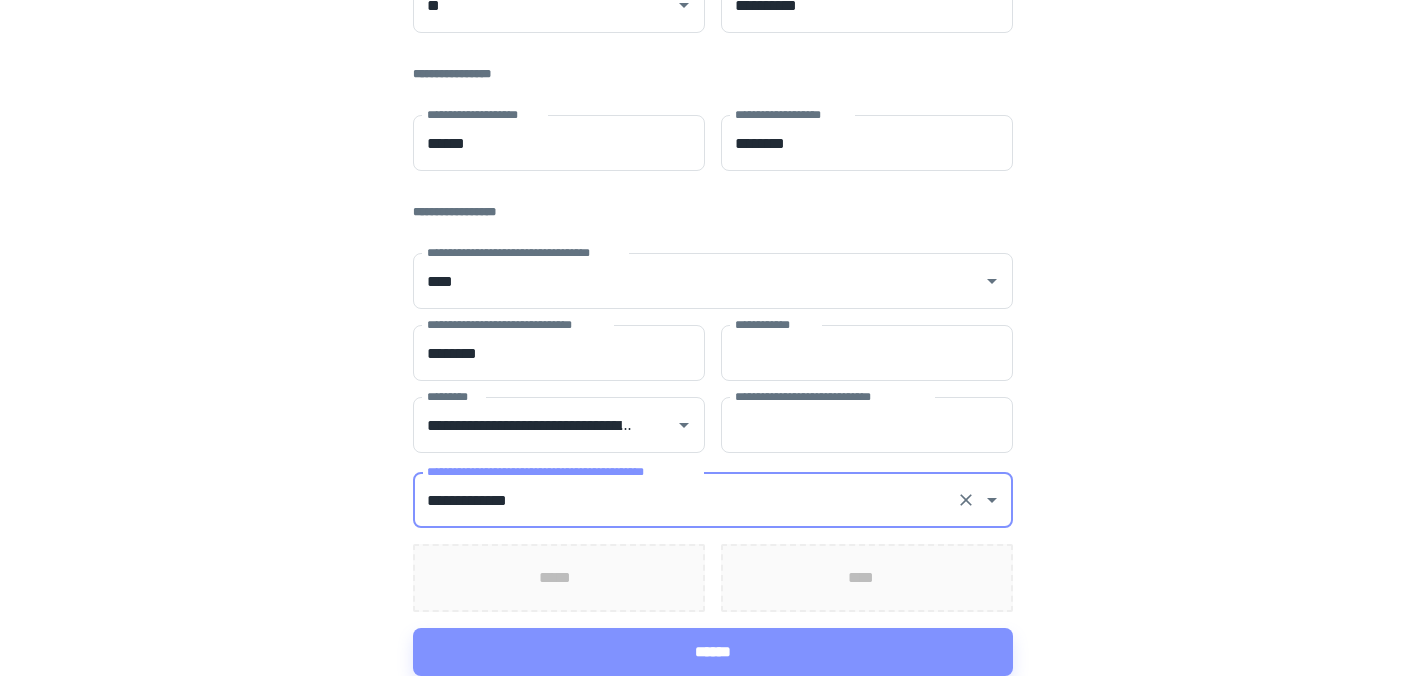 click on "*****" at bounding box center [559, 578] 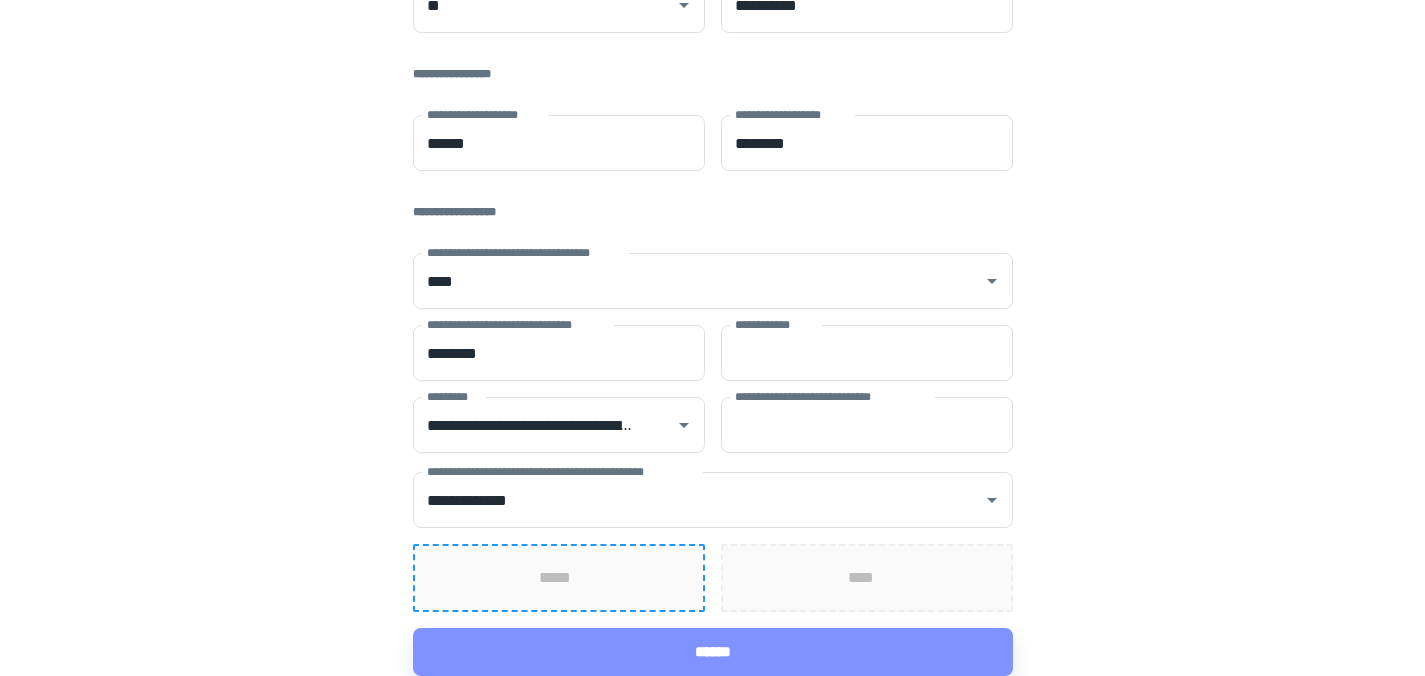 click on "*****" at bounding box center (559, 578) 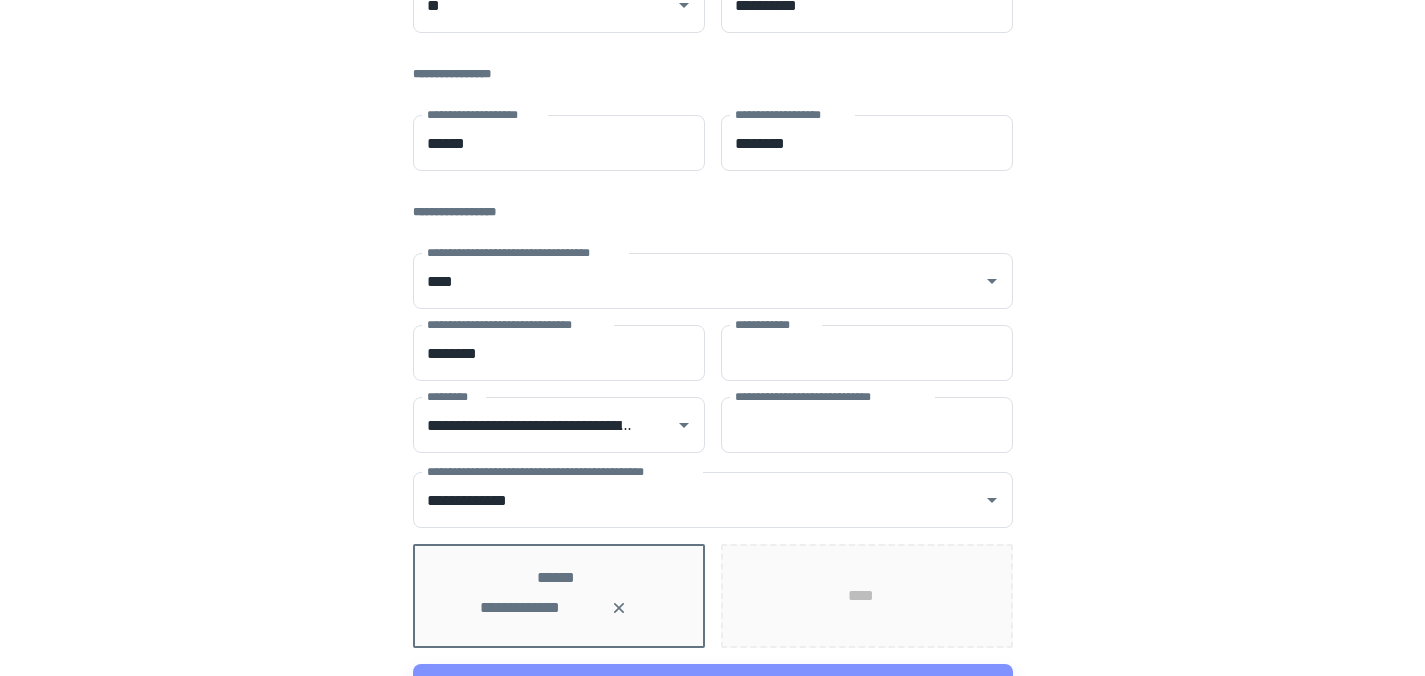 click on "****" at bounding box center [866, 596] 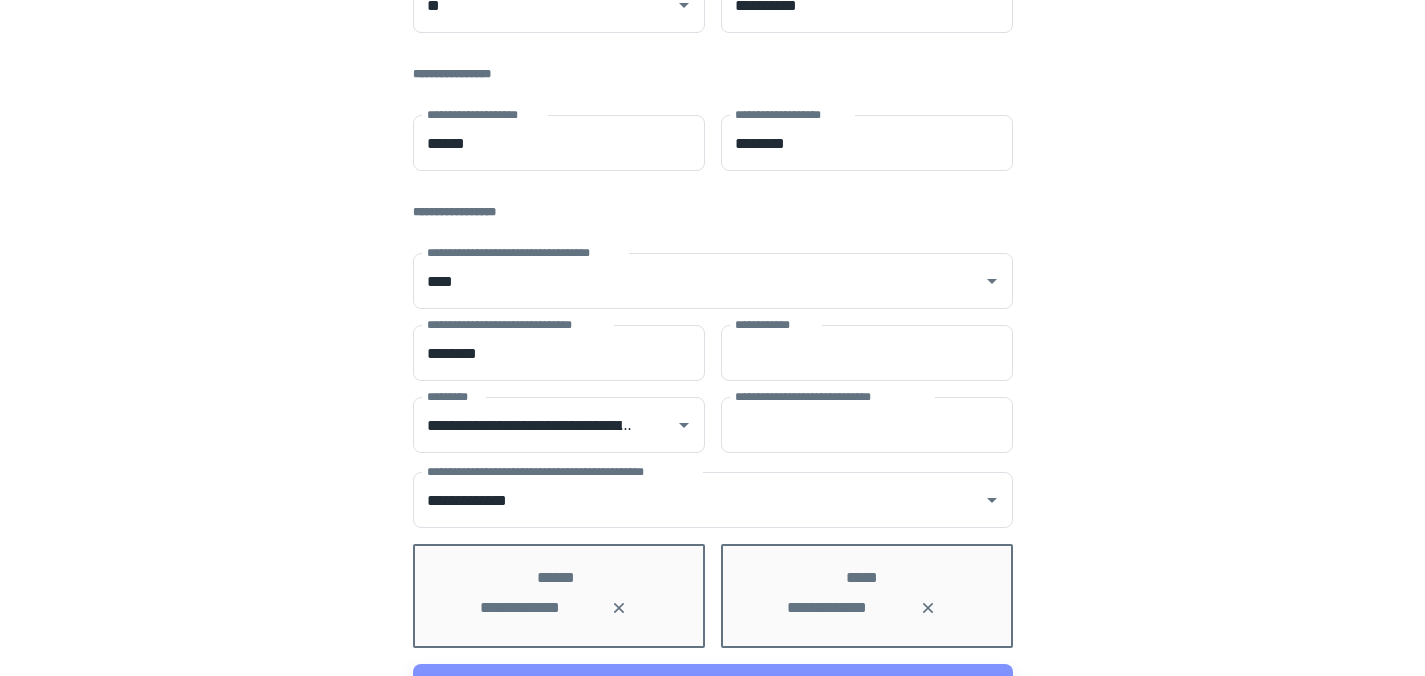 click on "******" at bounding box center (558, 578) 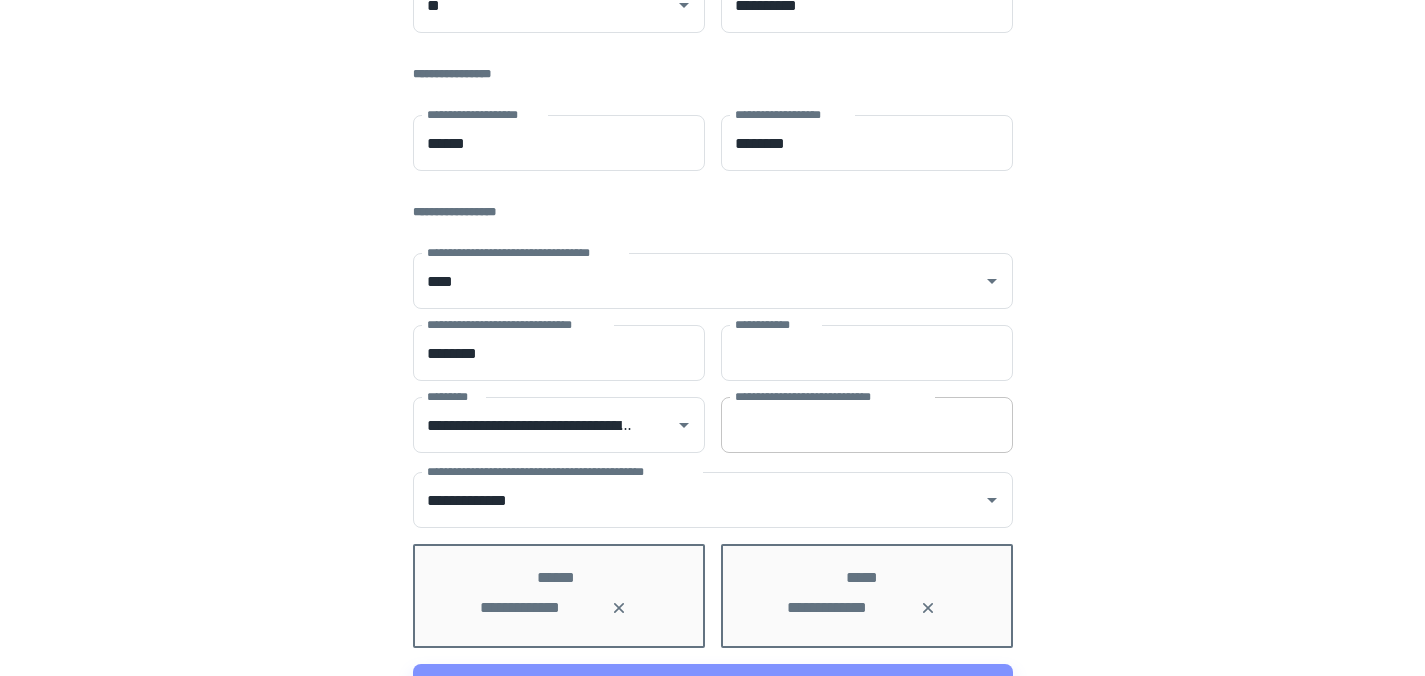 click on "**********" at bounding box center [867, 425] 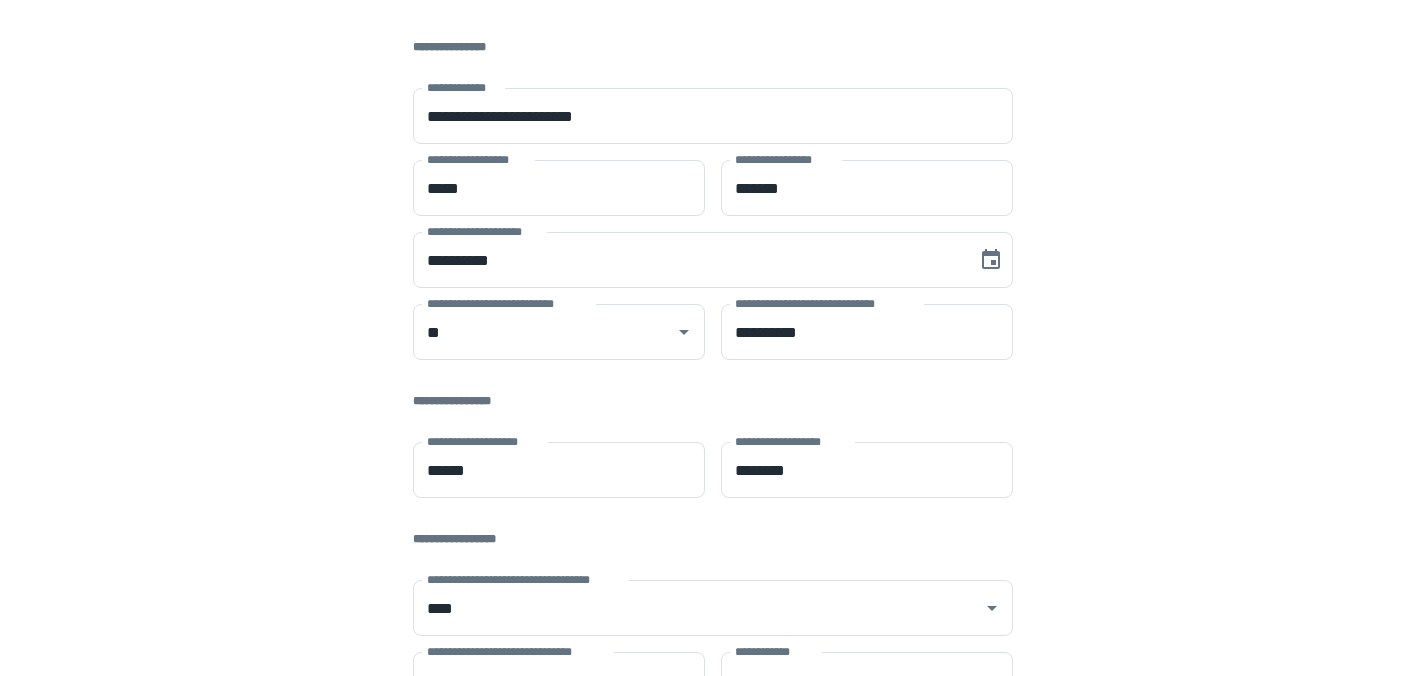 scroll, scrollTop: 461, scrollLeft: 0, axis: vertical 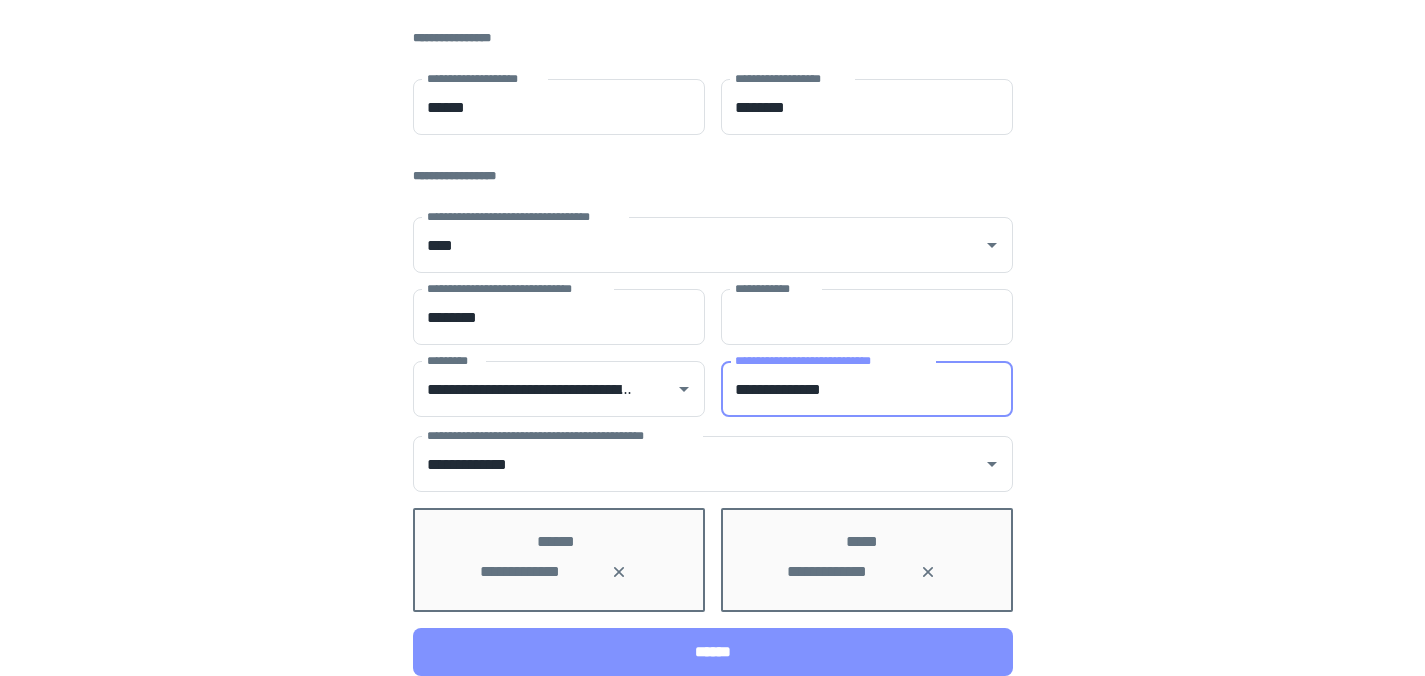 click on "[FIRST] [LAST] [EMAIL] [CITY] [STATE] [POSTAL_CODE] [COUNTRY] [ADDRESS] [PHONE] [COMPANY] [PRODUCT] [CARD_NUMBER] [EXPIRY_DATE] [CVV] [LICENSE_NUMBER] [PASSPORT_NUMBER] [BIRTH_DATE] [AGE] [OCCUPATION] [NATIONALITY] [GENDER] [MARITAL_STATUS] [RELIGION] [ETHNICITY] [USERNAME] [PASSWORD] [SECURITY_QUESTION] [SECURITY_ANSWER] [IP_ADDRESS] [MAC_ADDRESS] [DEVICE_ID] [SESSION_ID] [COOKIES] [BROWSER_TYPE] [OPERATING_SYSTEM] [REFERRER_URL] [USER_AGENT] [TIMEZONE] [LANGUAGE] [CURRENCY] [PAYMENT_METHOD] [ACCOUNT_NUMBER] [ROUTING_NUMBER] [TRANSACTION_ID]" at bounding box center [713, 175] 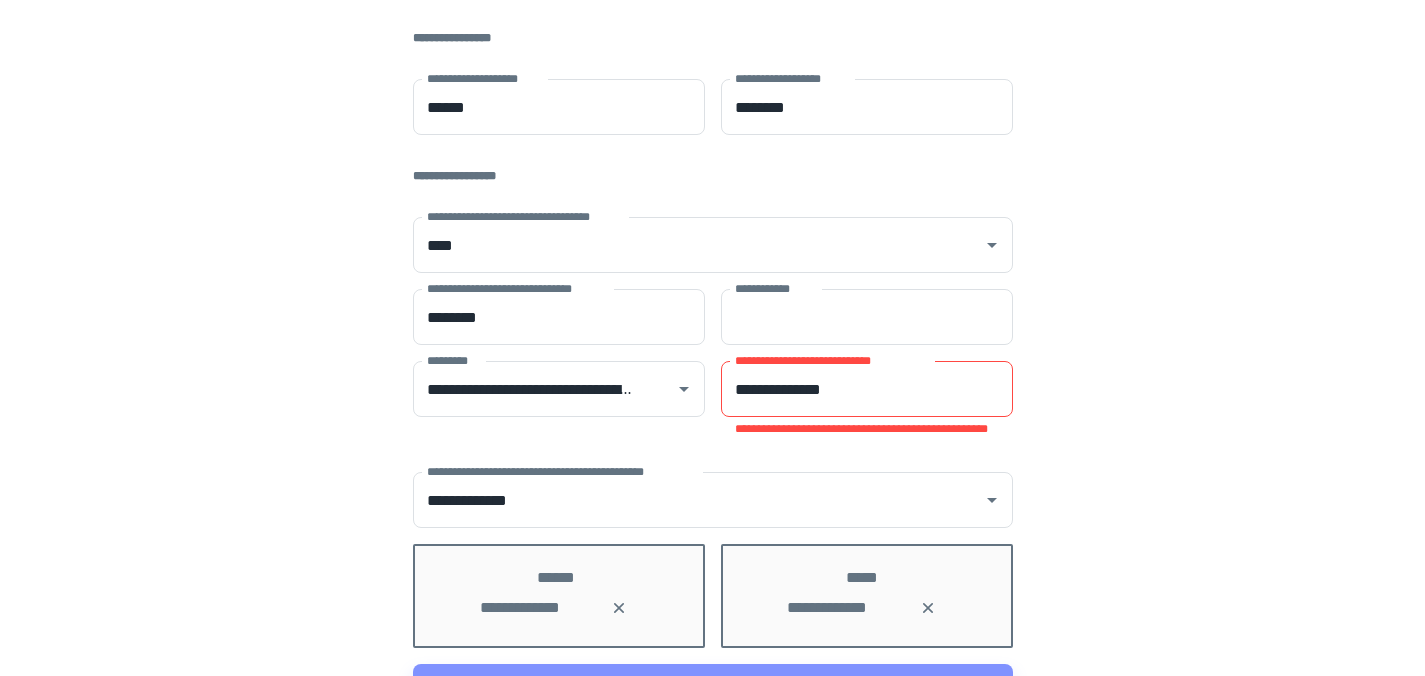 click on "**********" at bounding box center [867, 389] 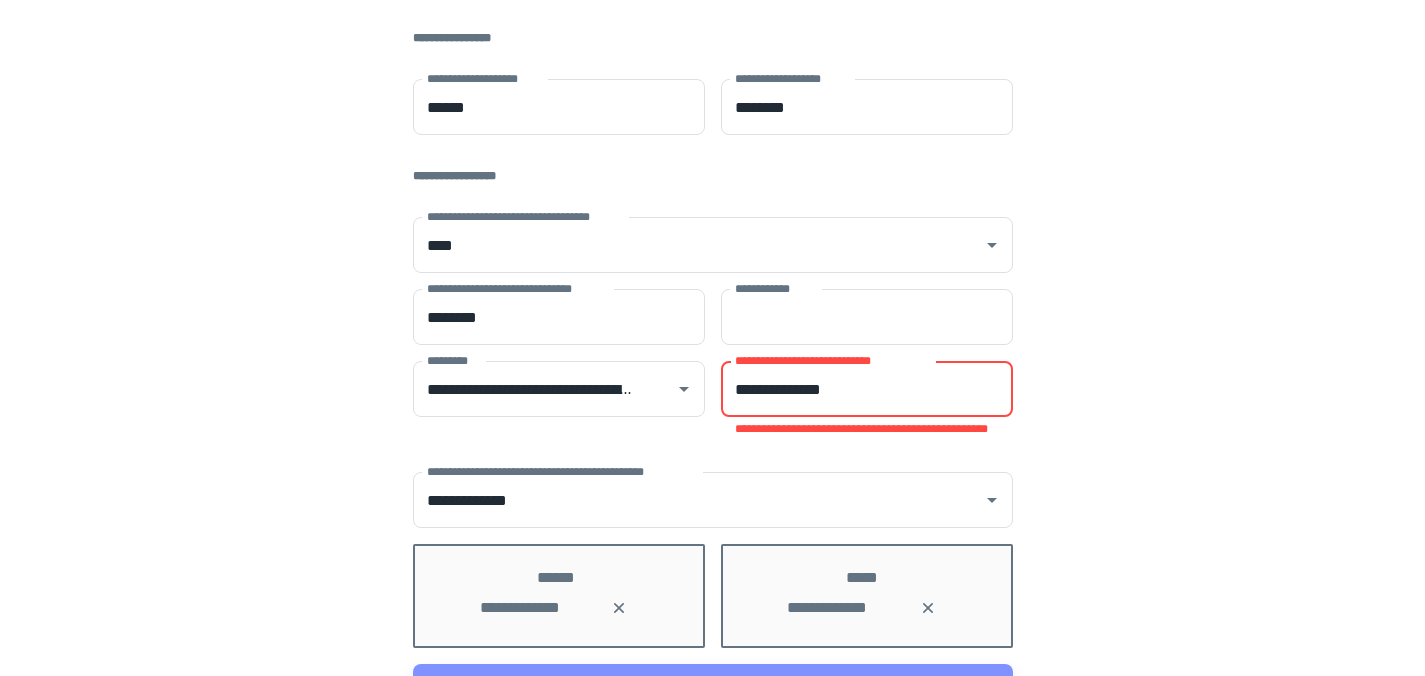 click on "**********" at bounding box center [867, 389] 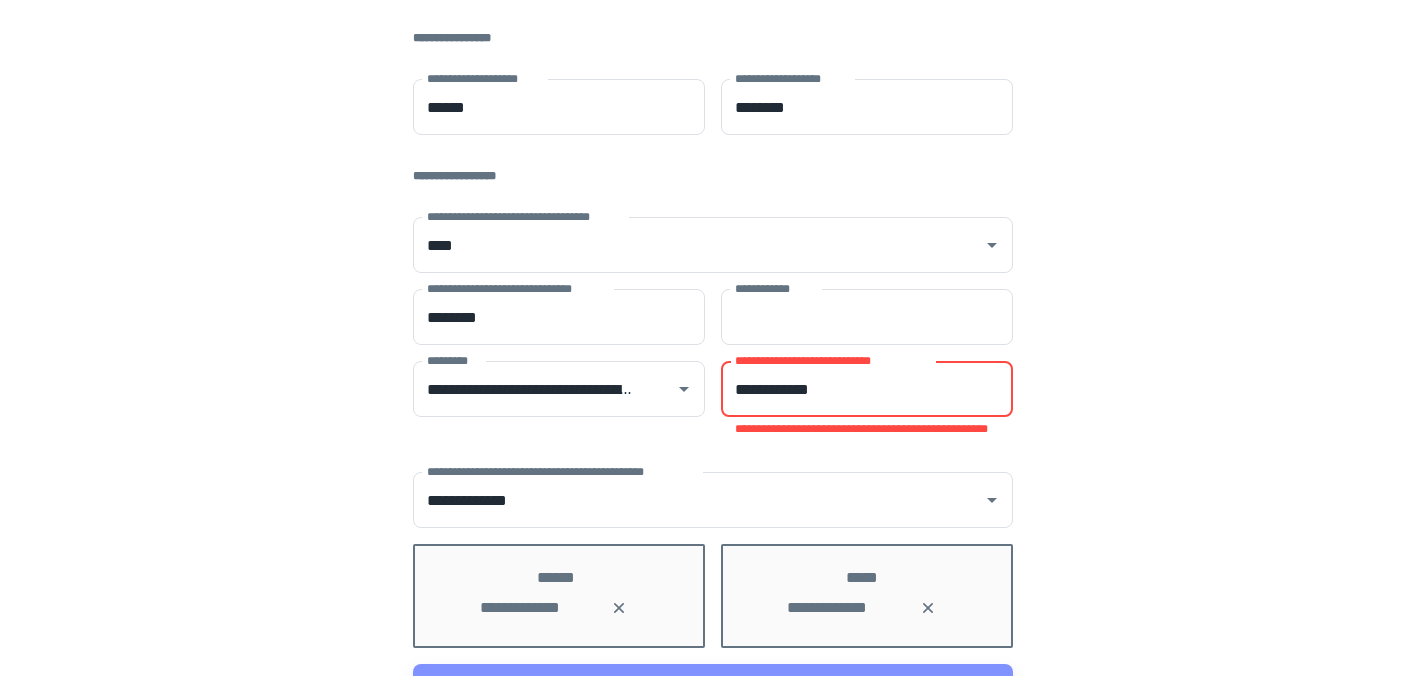 click on "**********" at bounding box center [867, 389] 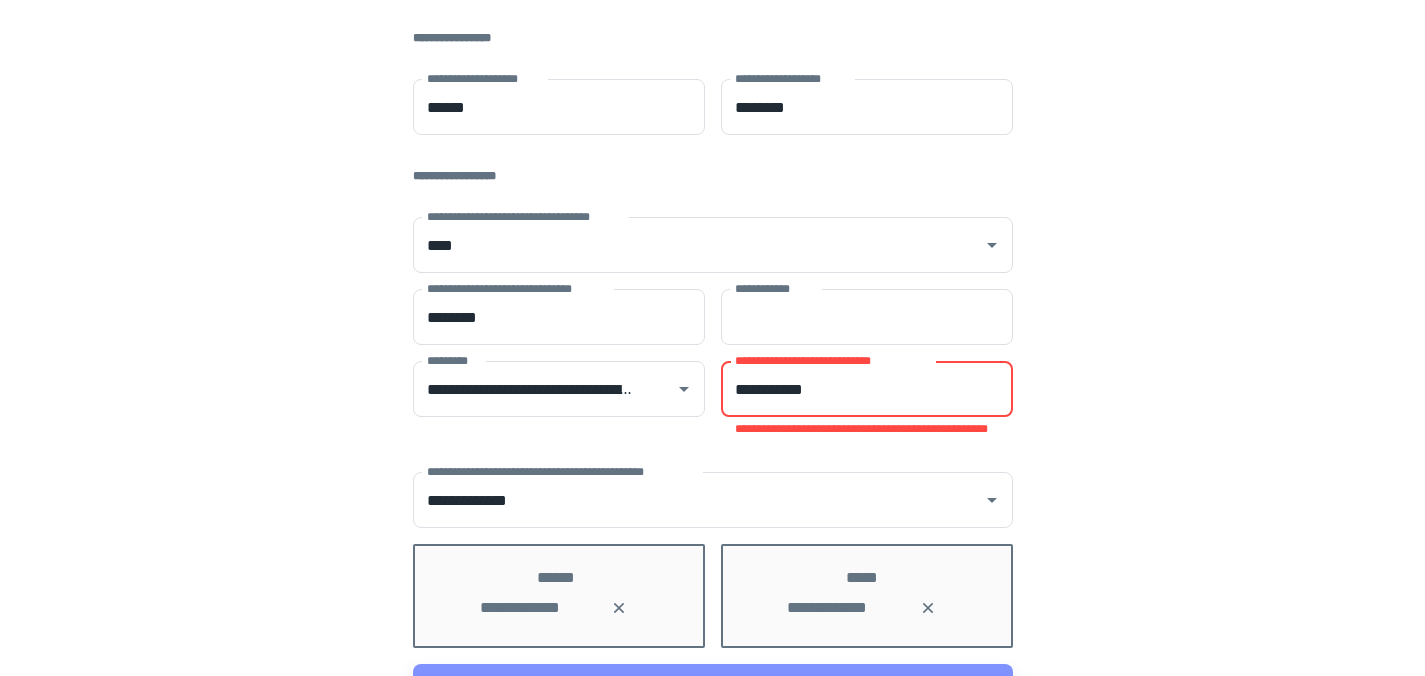 scroll, scrollTop: 497, scrollLeft: 0, axis: vertical 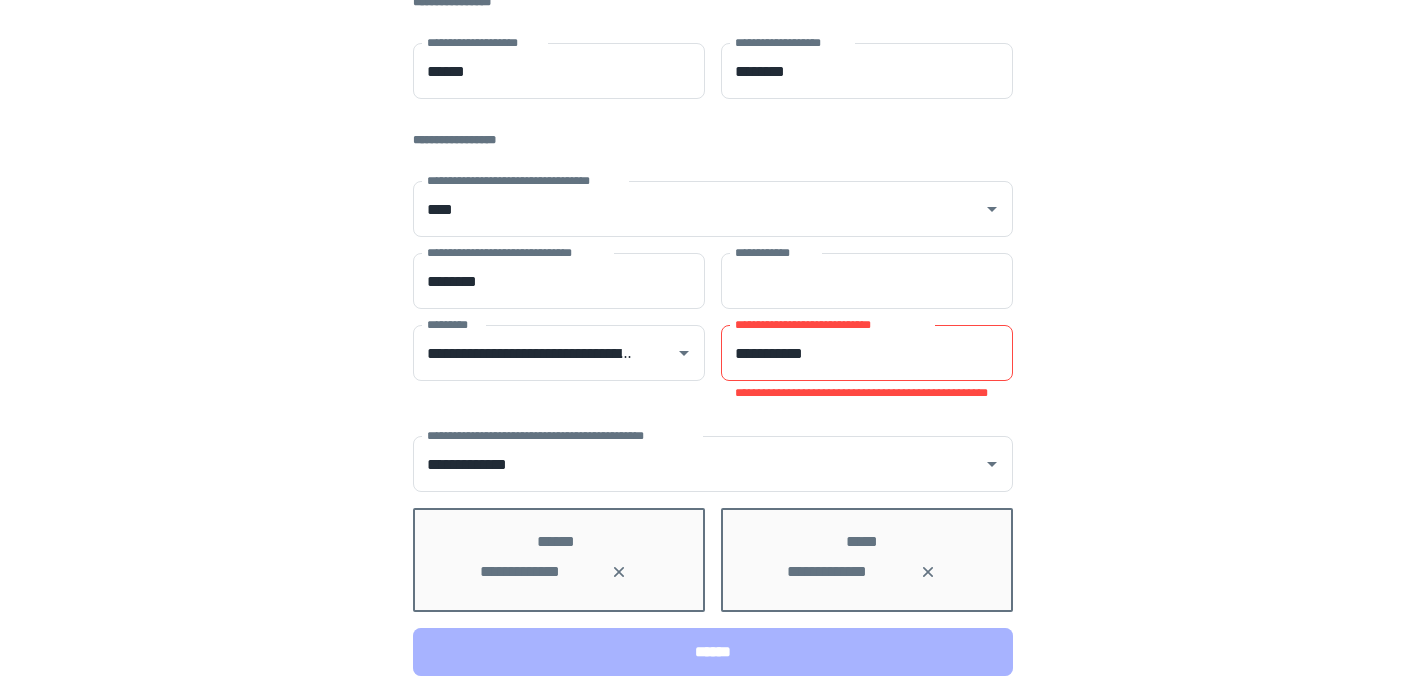 click on "******" at bounding box center (713, 652) 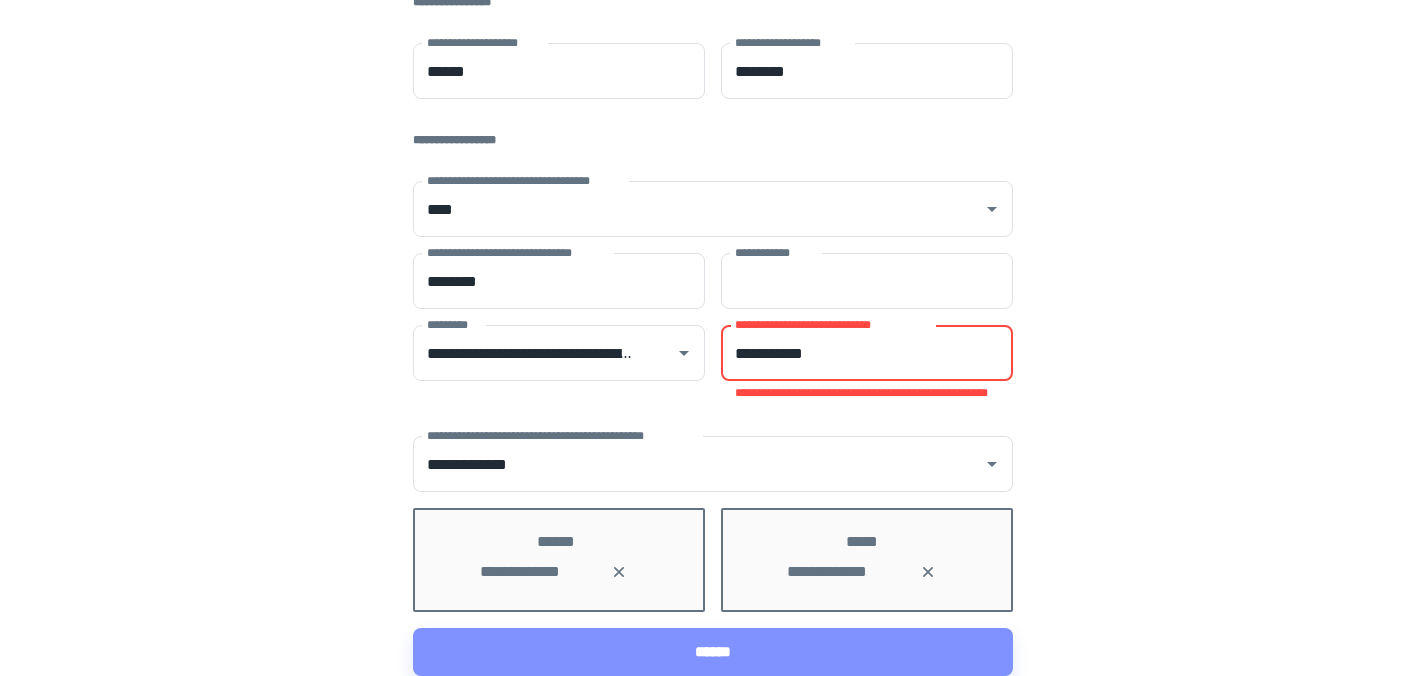 click on "**********" at bounding box center (867, 353) 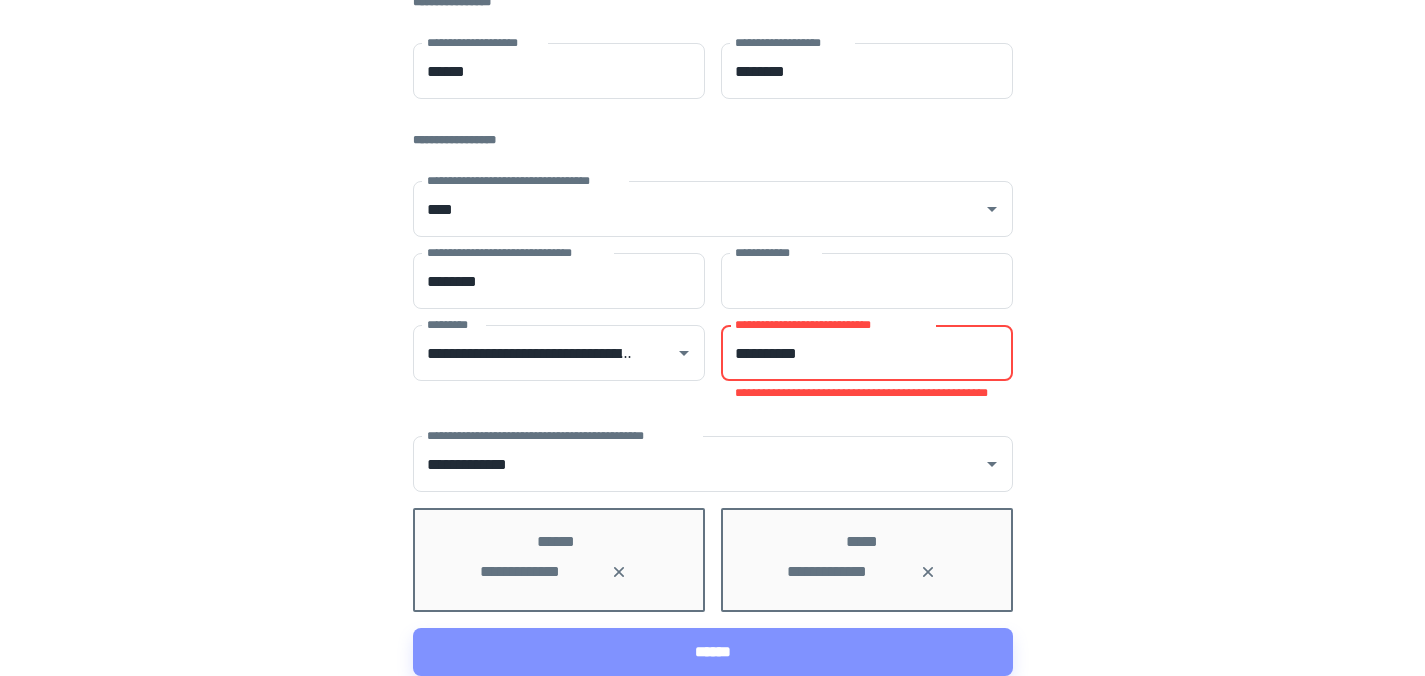 scroll, scrollTop: 461, scrollLeft: 0, axis: vertical 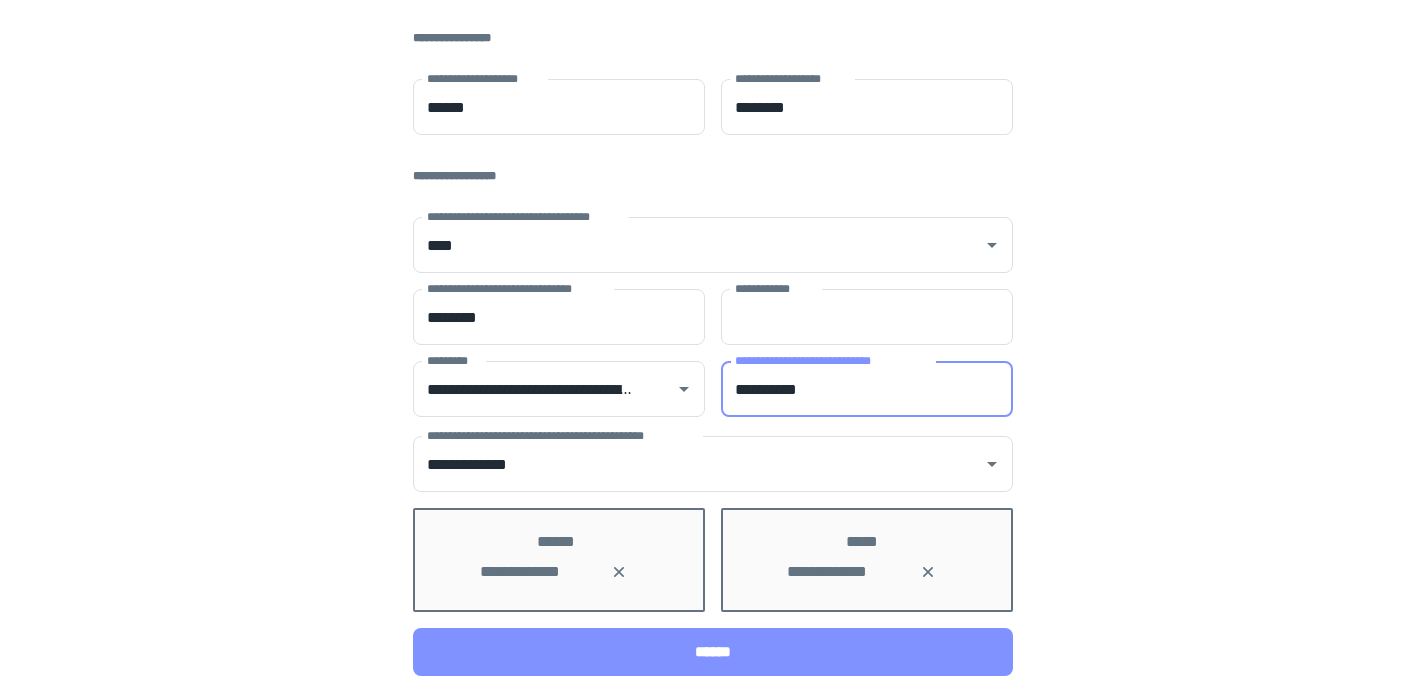 type on "**********" 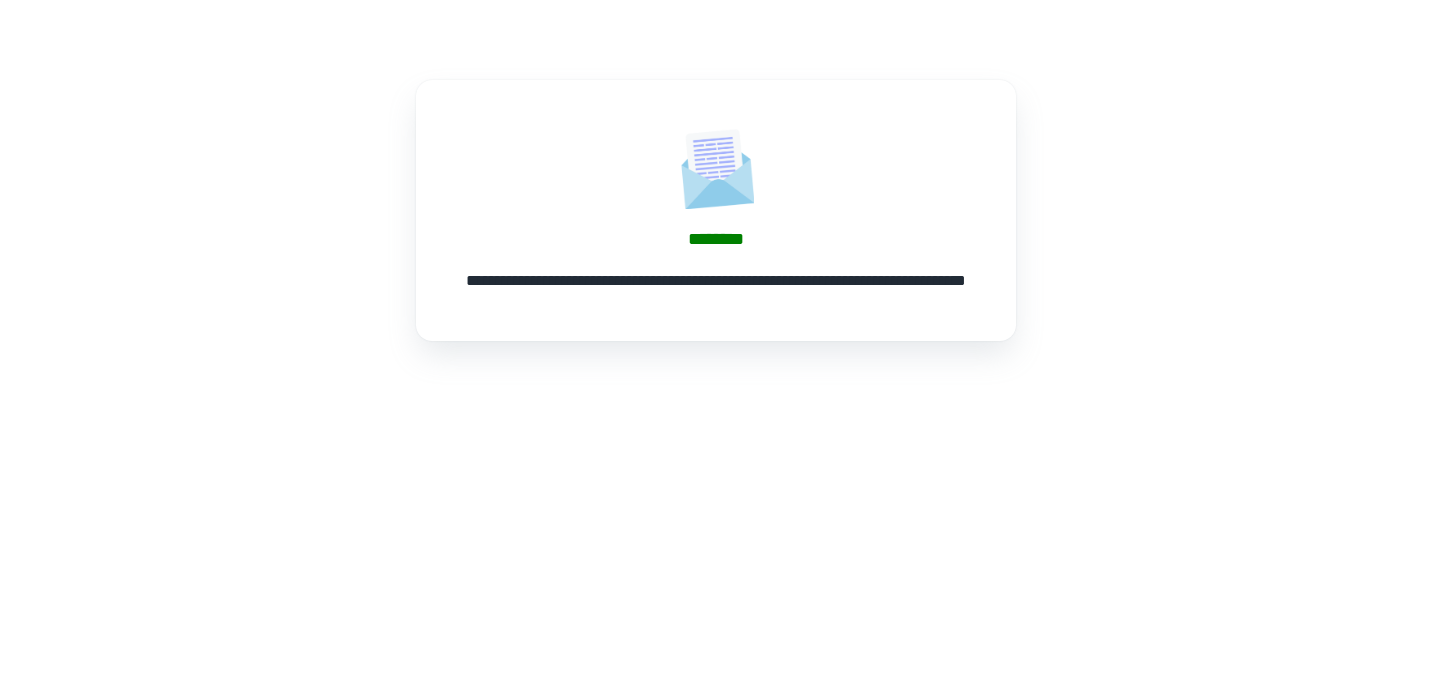 scroll, scrollTop: 0, scrollLeft: 0, axis: both 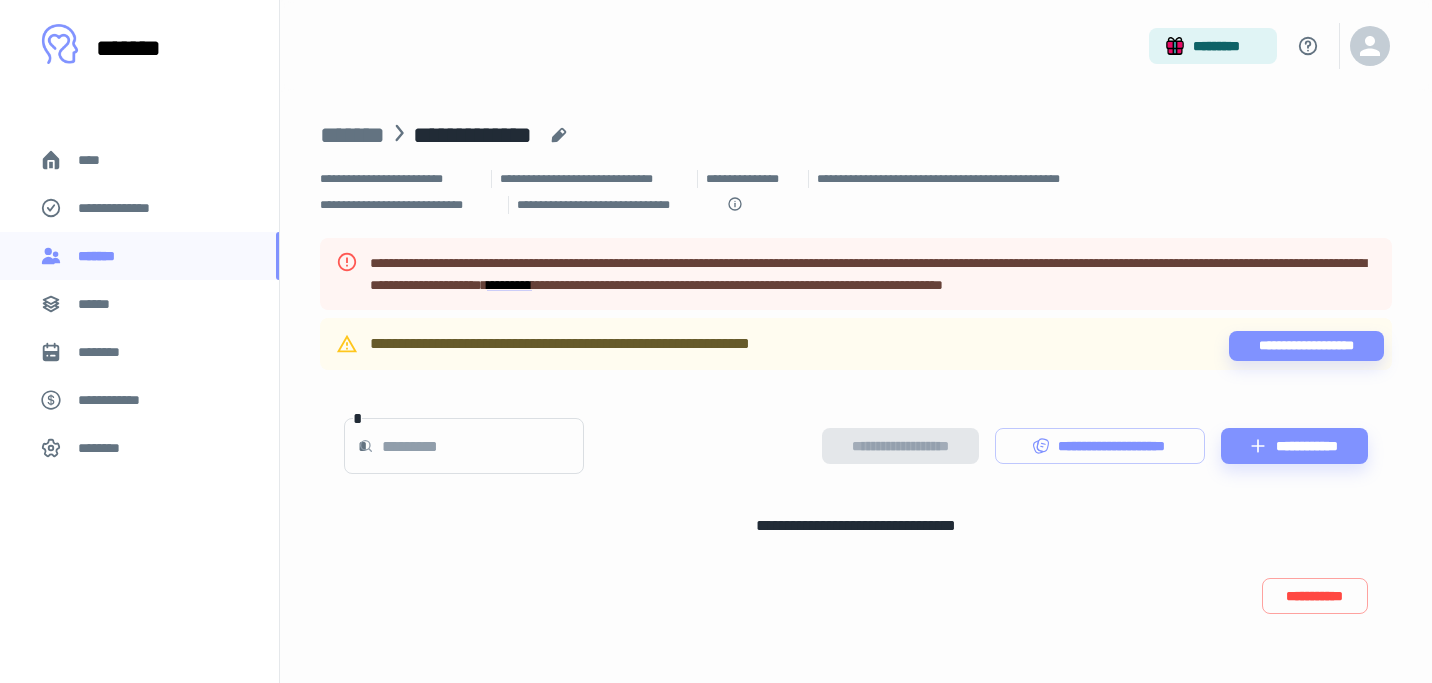 click on "****" at bounding box center [97, 160] 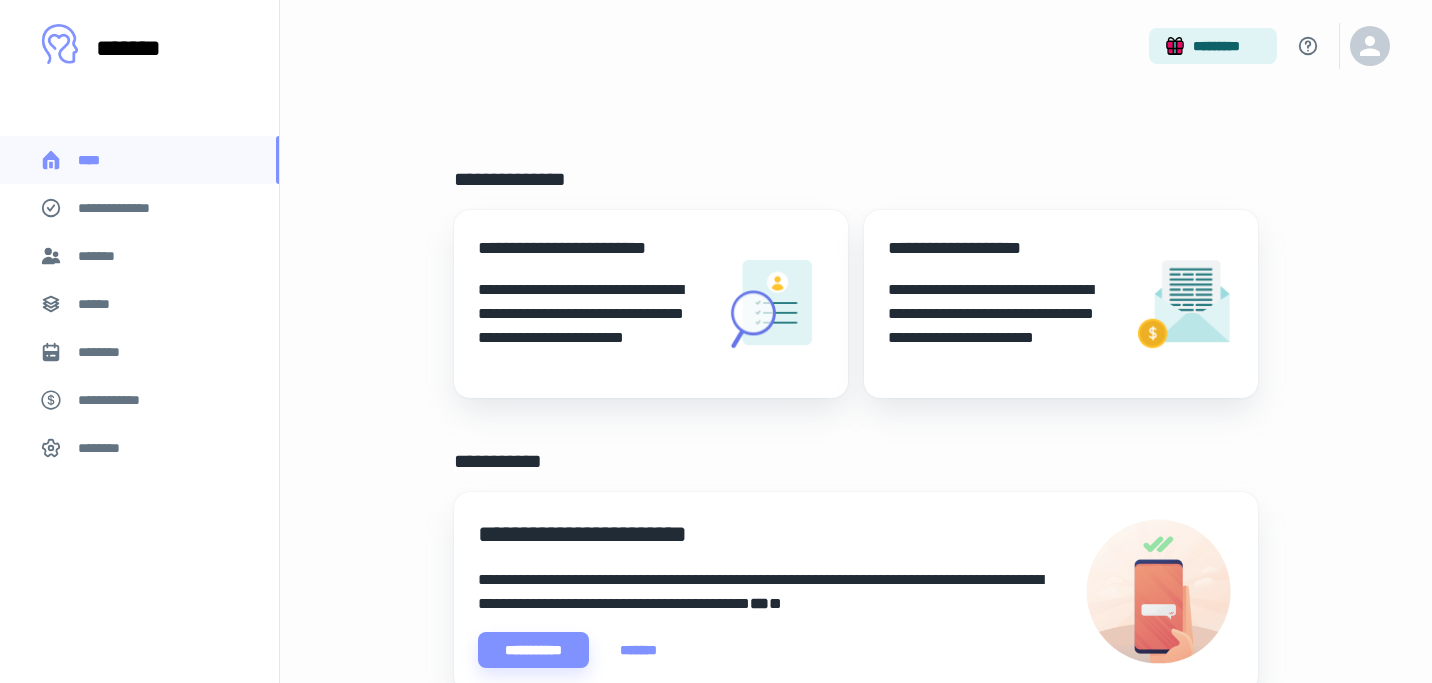 click on "**********" at bounding box center (593, 326) 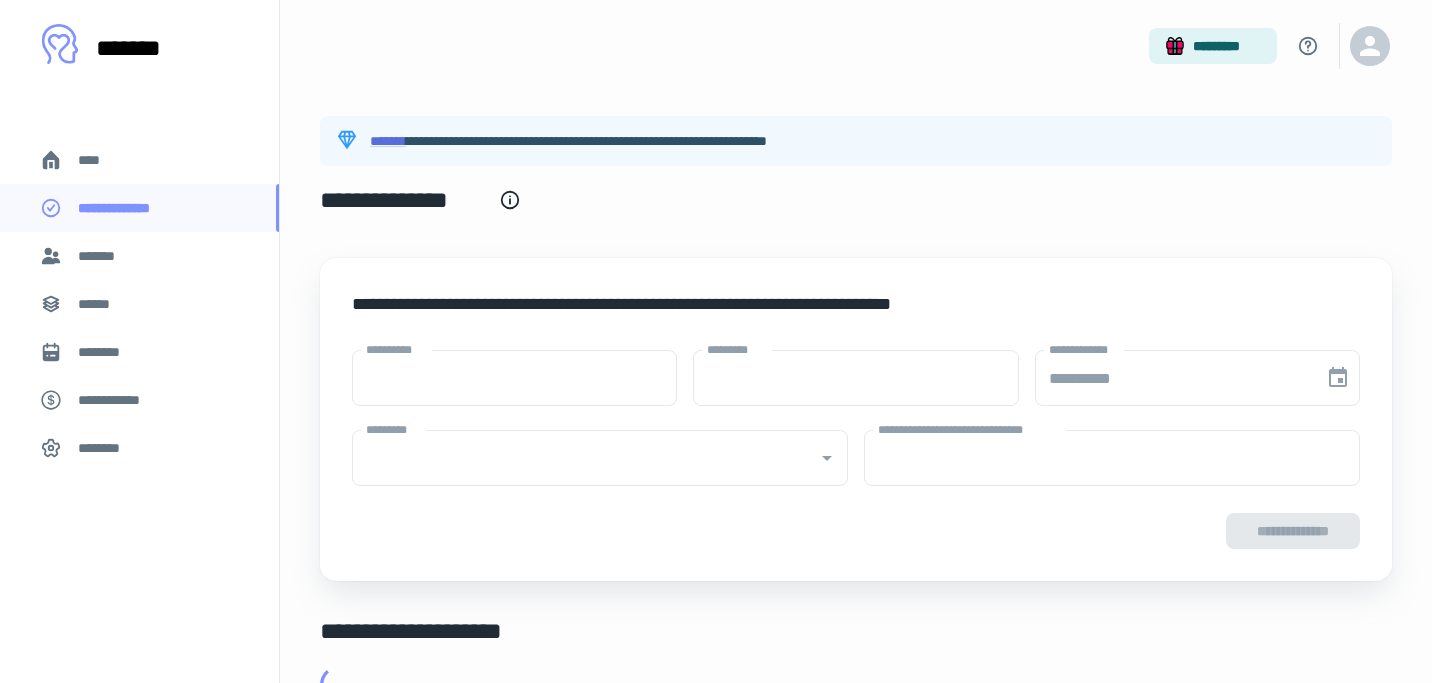 type on "****" 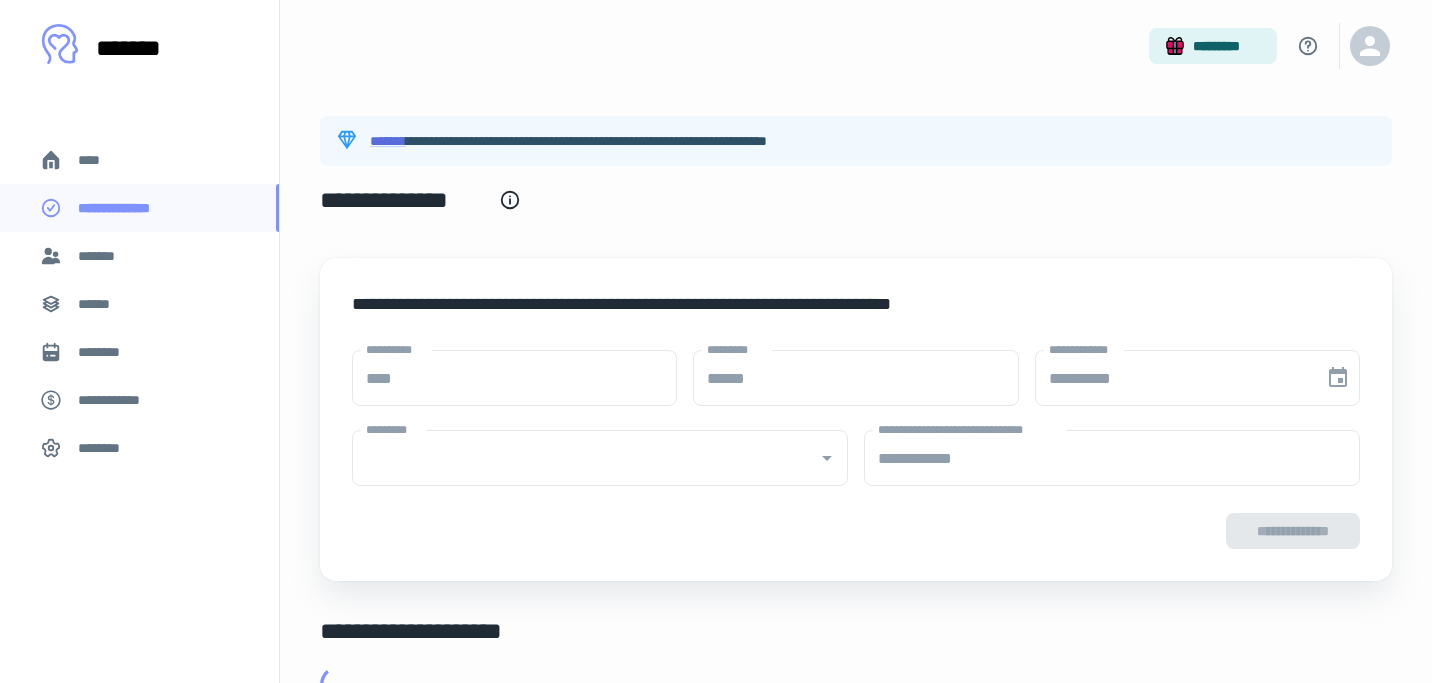 type on "**********" 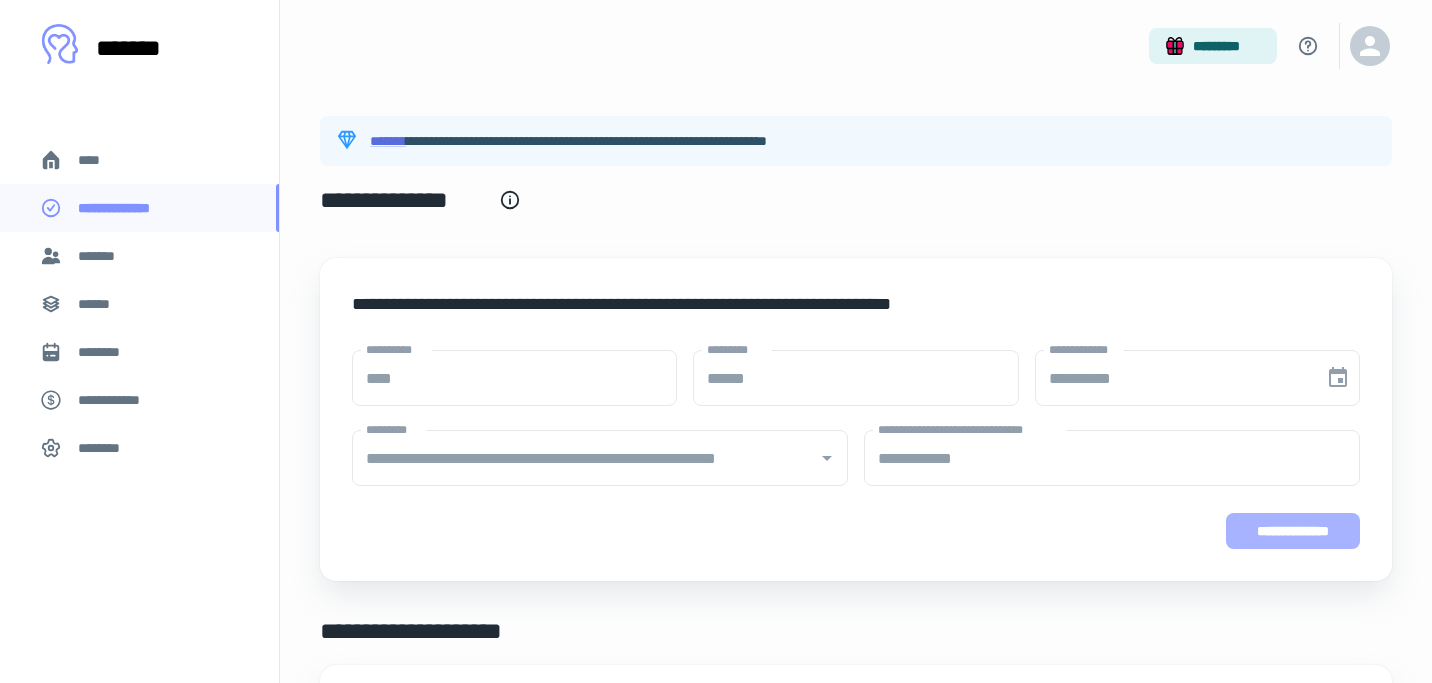 click on "**********" at bounding box center (1293, 531) 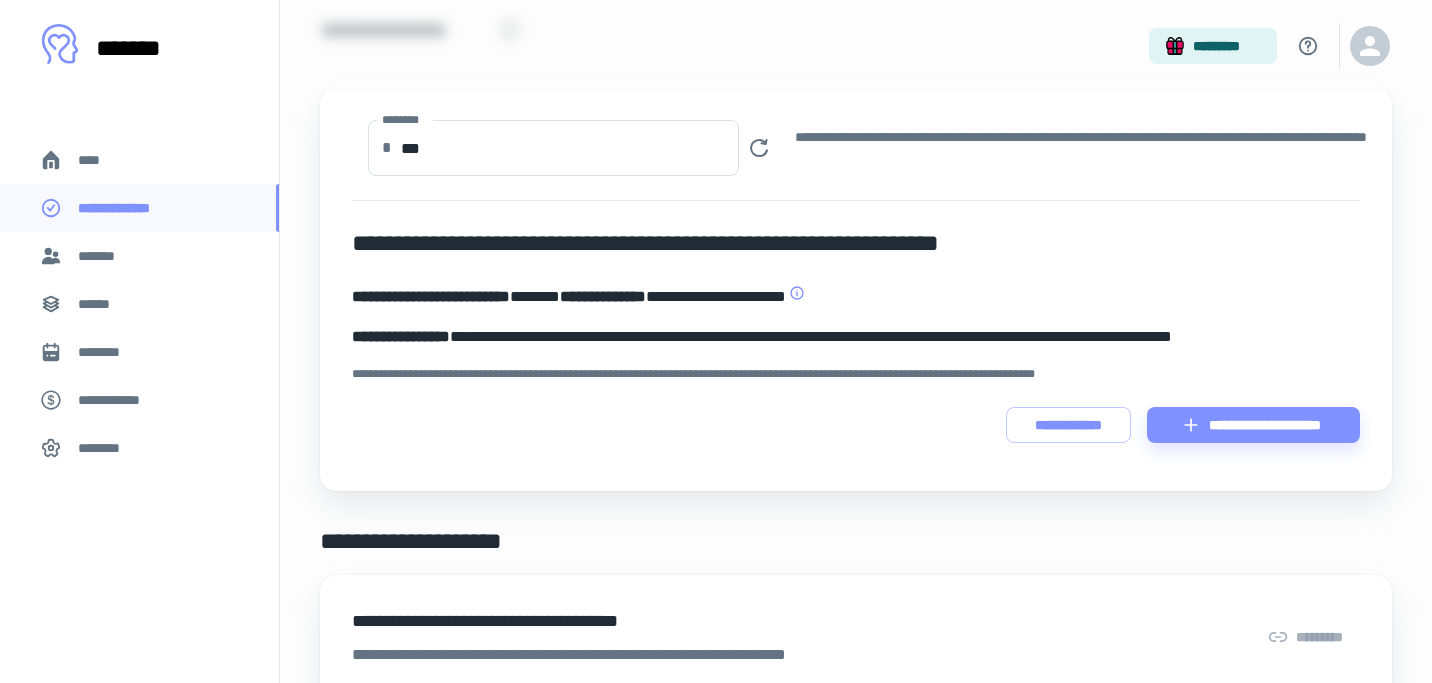 scroll, scrollTop: 172, scrollLeft: 0, axis: vertical 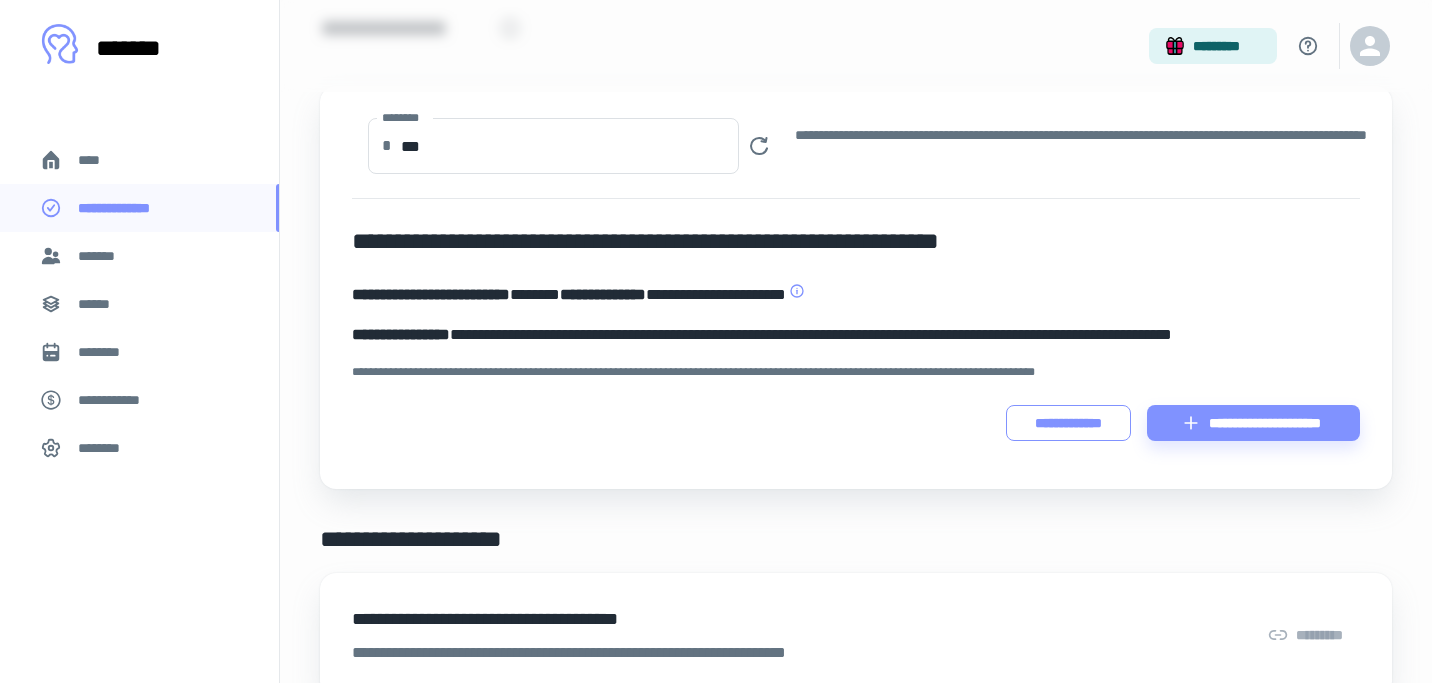 click on "**********" at bounding box center (1068, 423) 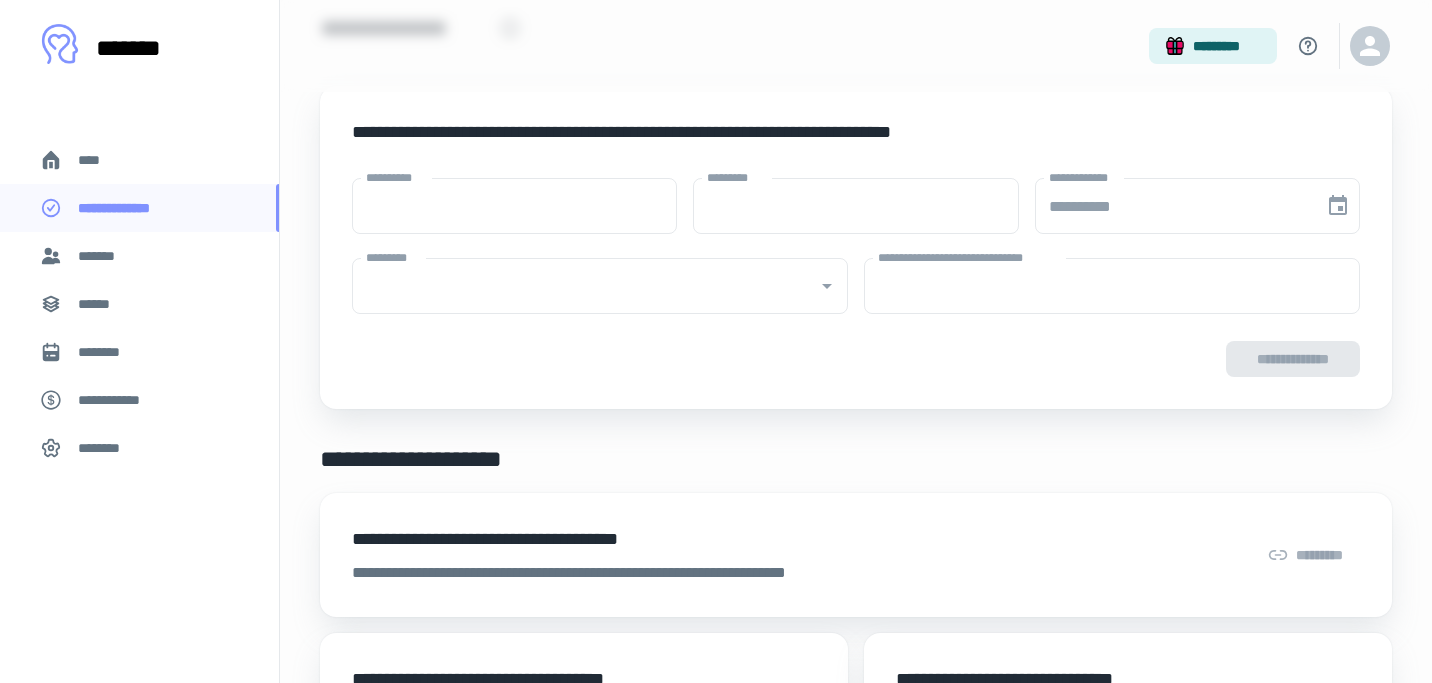 type on "****" 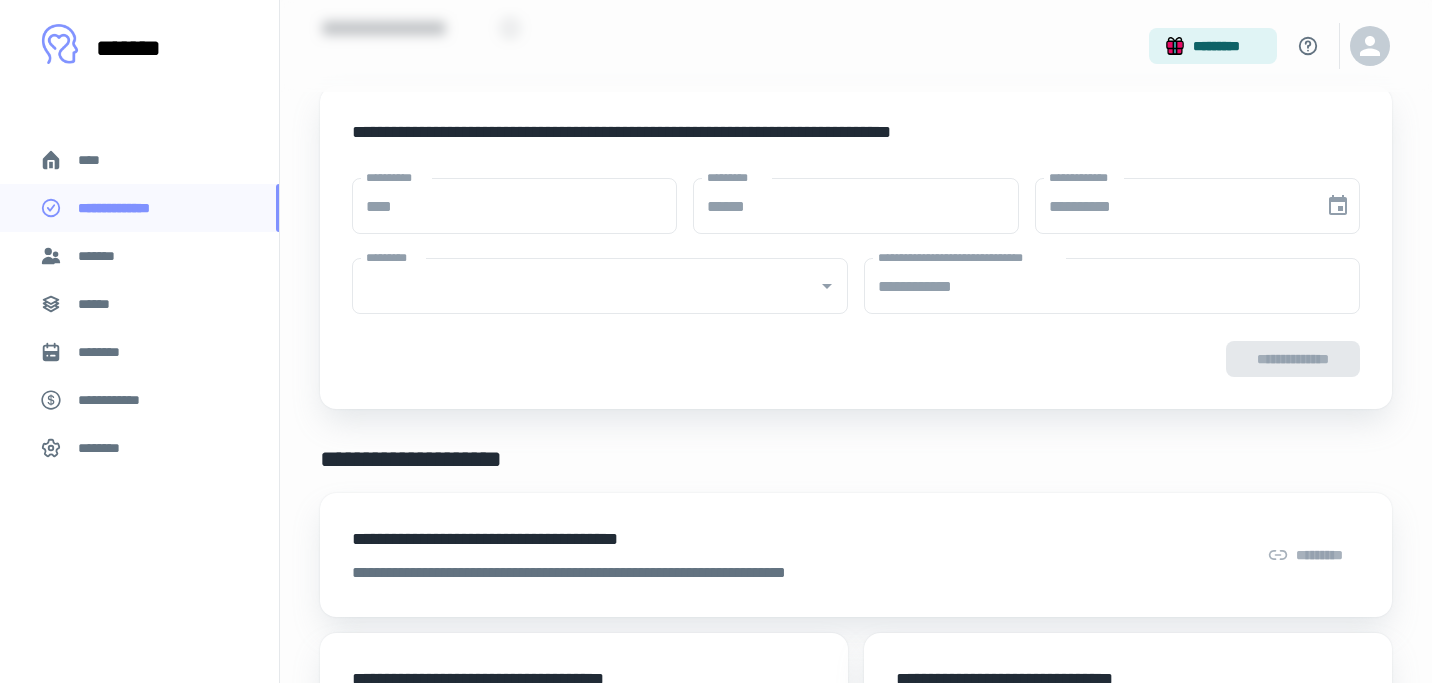 type on "**********" 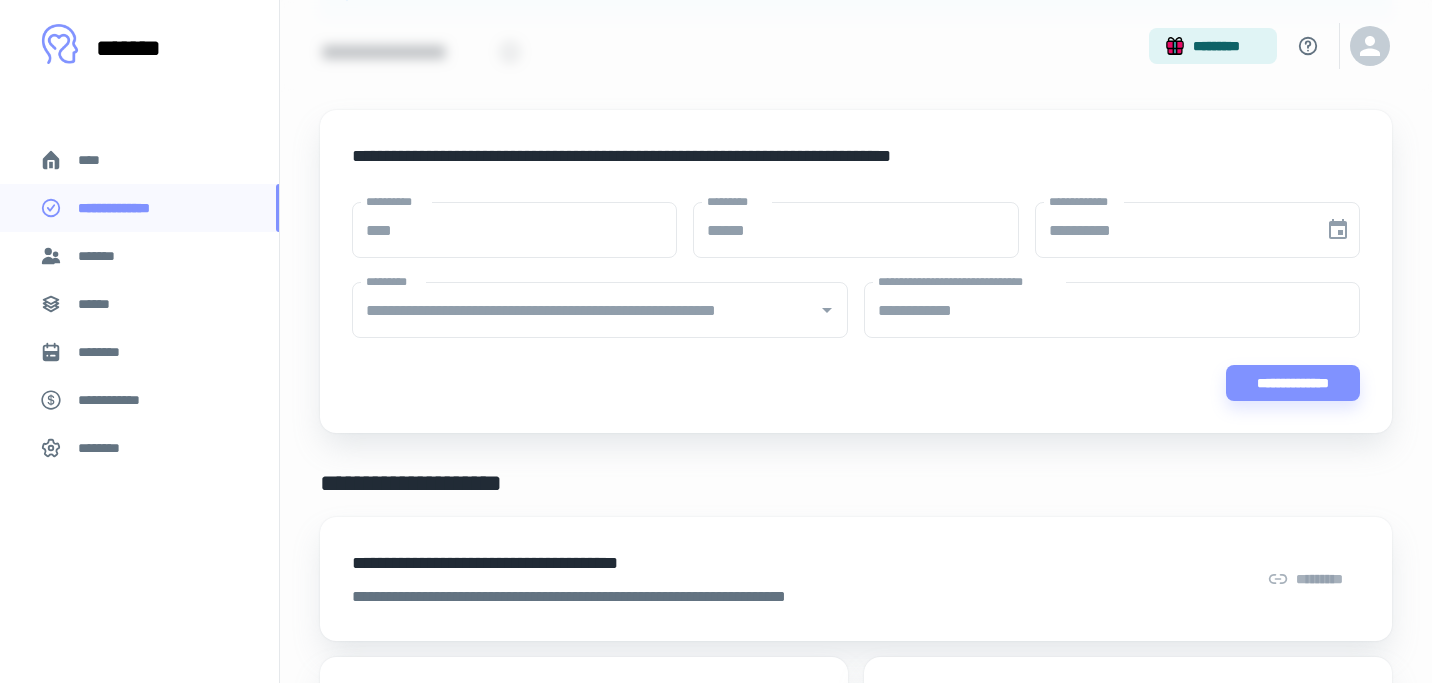 scroll, scrollTop: 136, scrollLeft: 0, axis: vertical 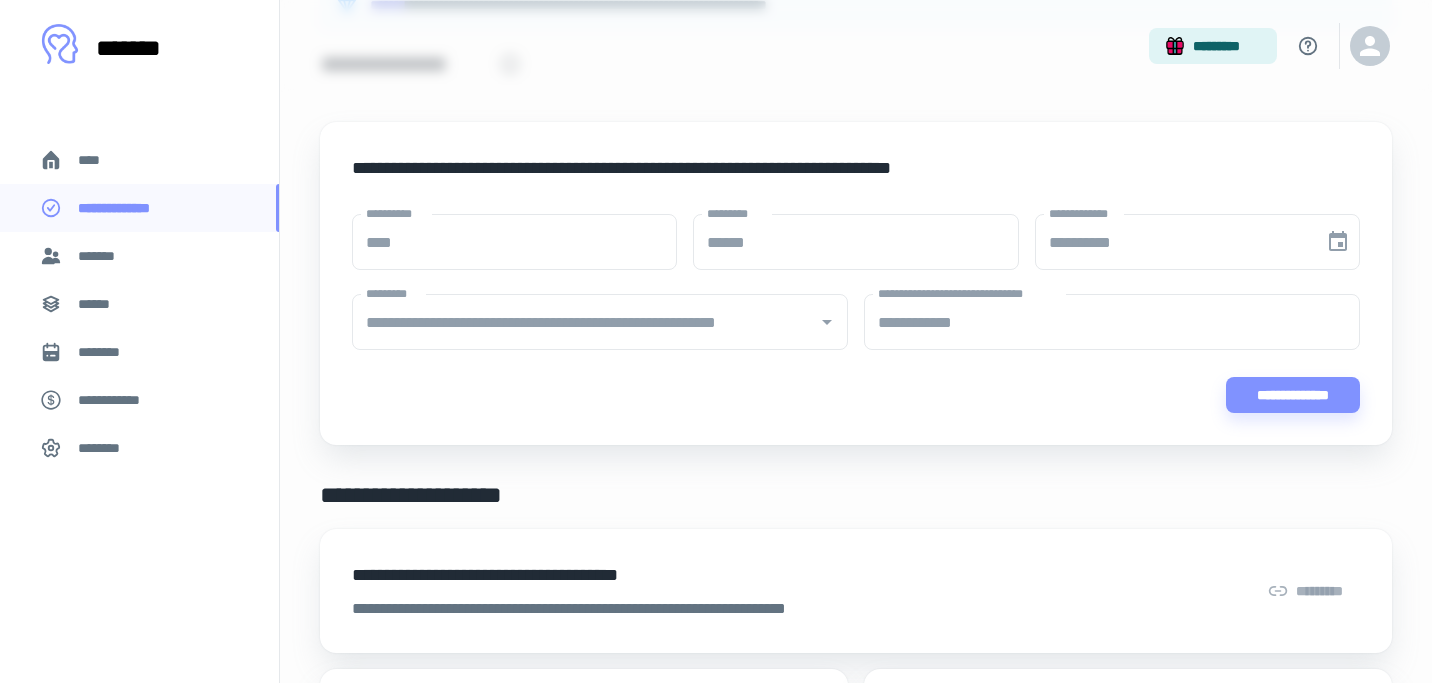 click at bounding box center (826, 322) 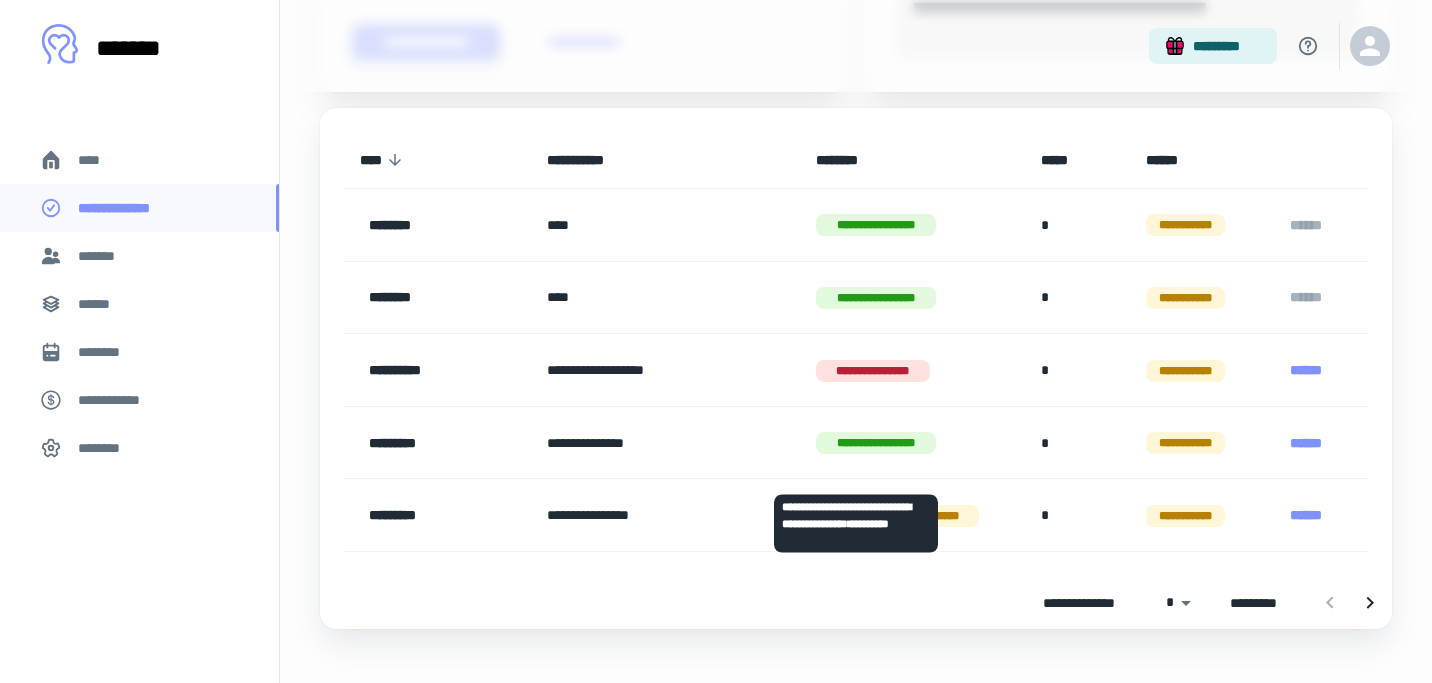 scroll, scrollTop: 983, scrollLeft: 0, axis: vertical 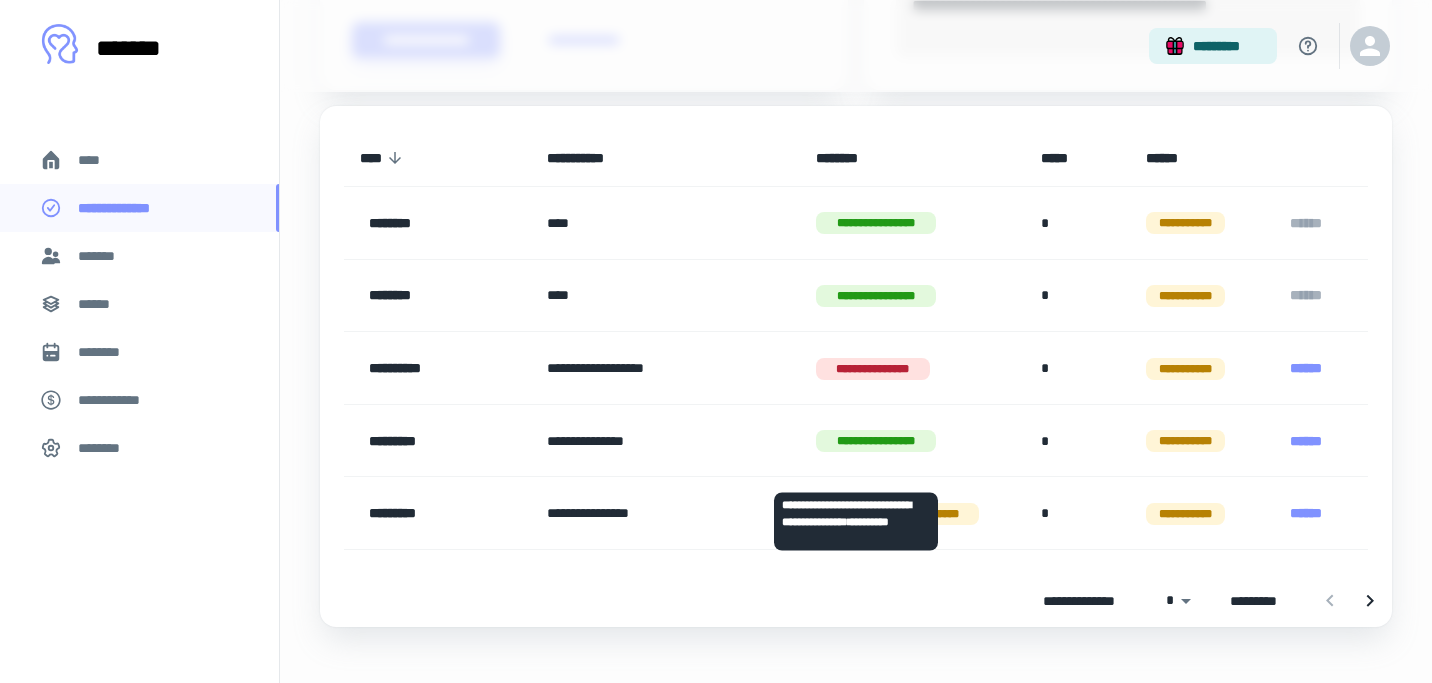 click on "**********" at bounding box center (875, 441) 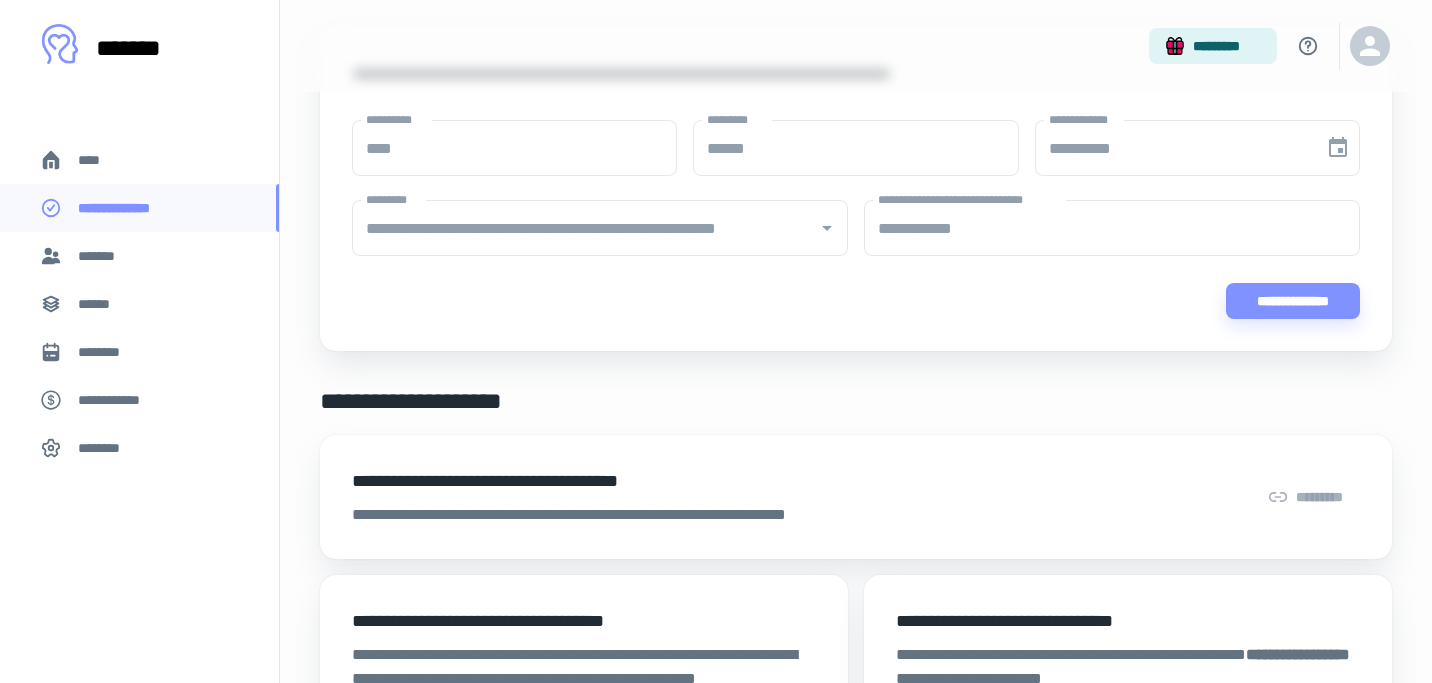 scroll, scrollTop: 331, scrollLeft: 0, axis: vertical 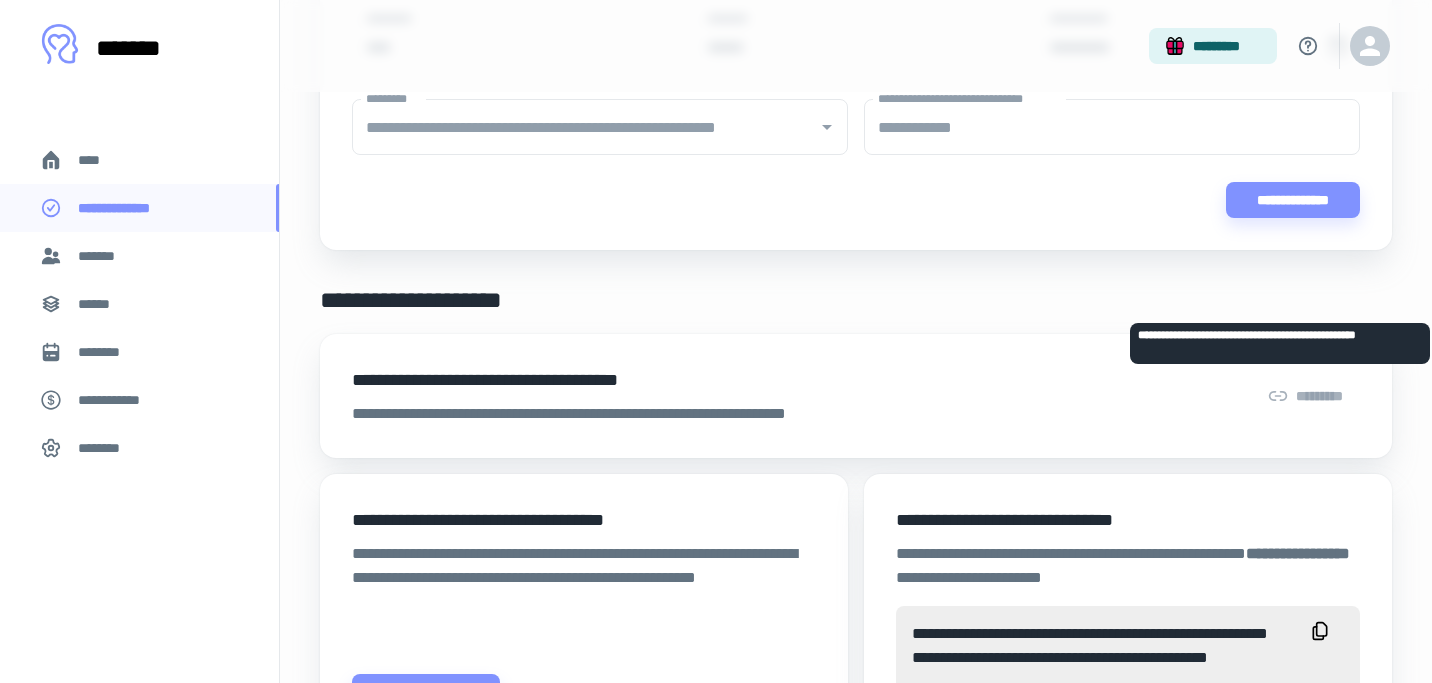 click on "*********" at bounding box center [1305, 396] 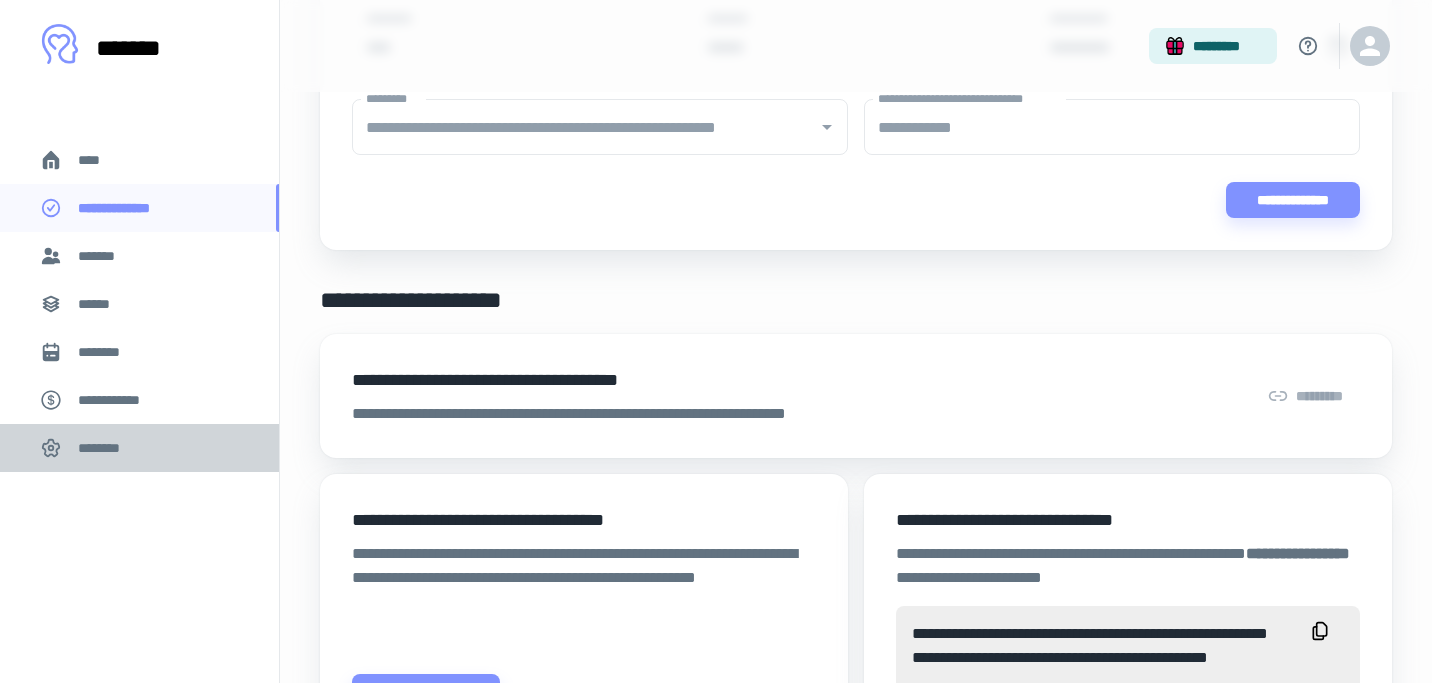 click on "********" at bounding box center (139, 448) 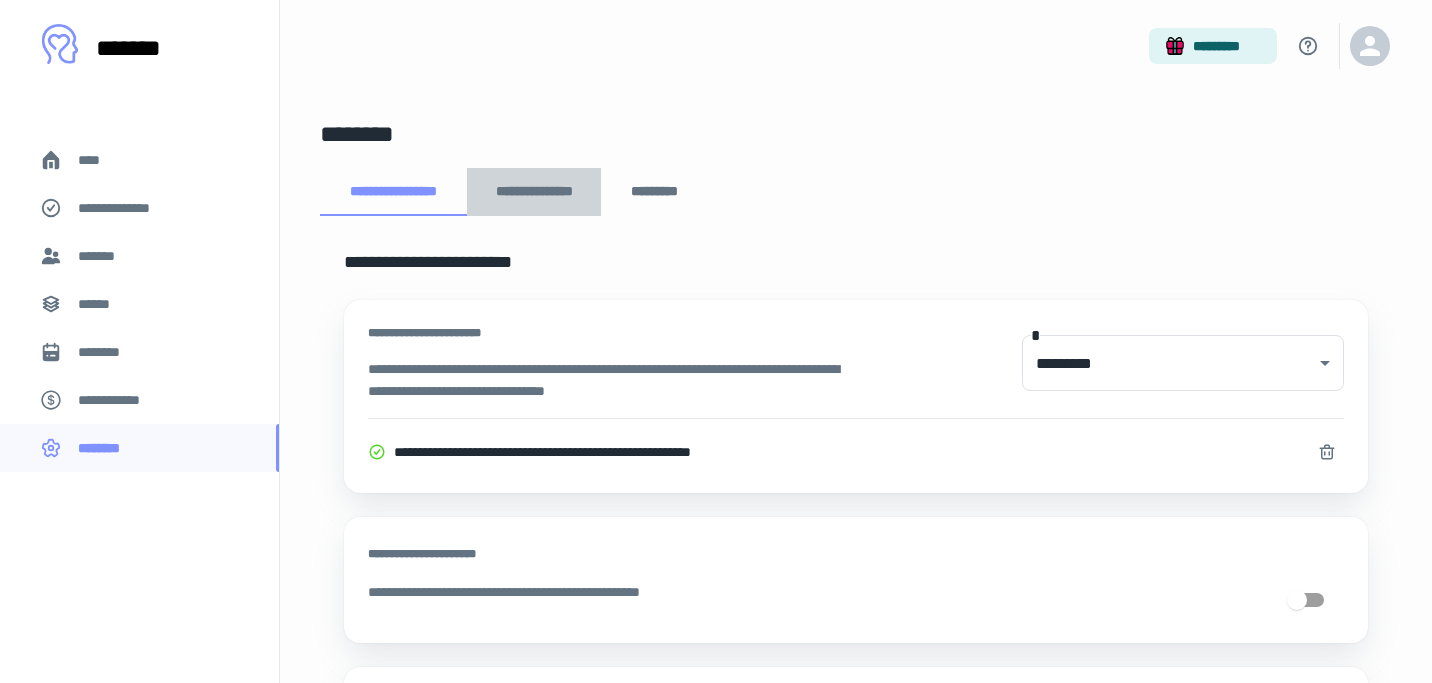 click on "**********" at bounding box center (534, 192) 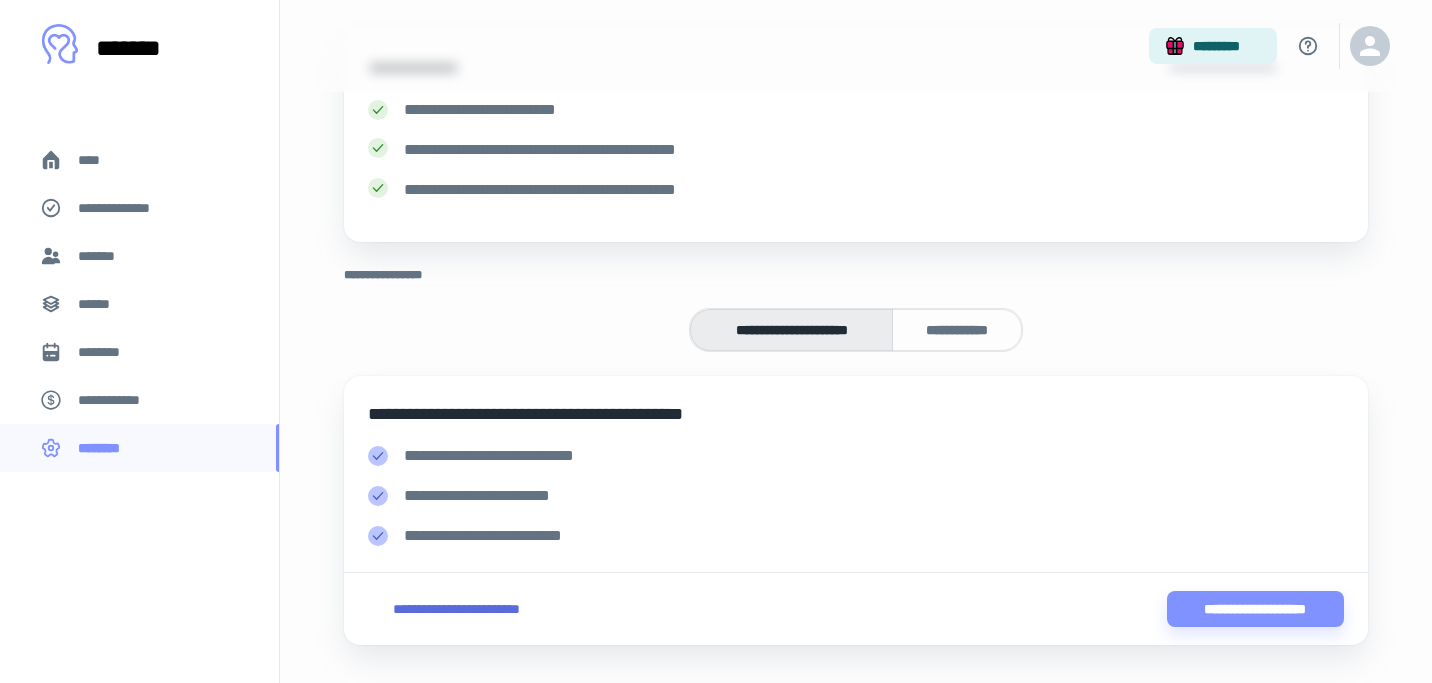 scroll, scrollTop: 281, scrollLeft: 0, axis: vertical 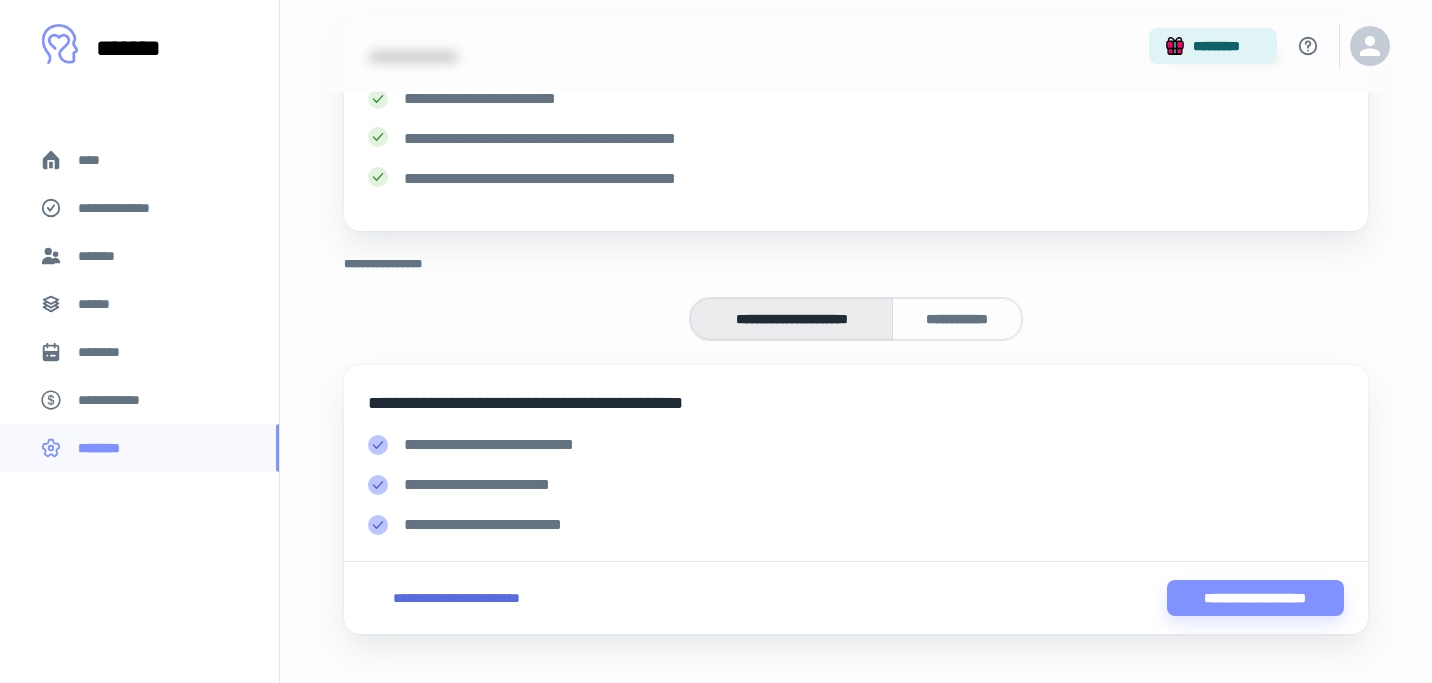 click on "**********" at bounding box center [791, 319] 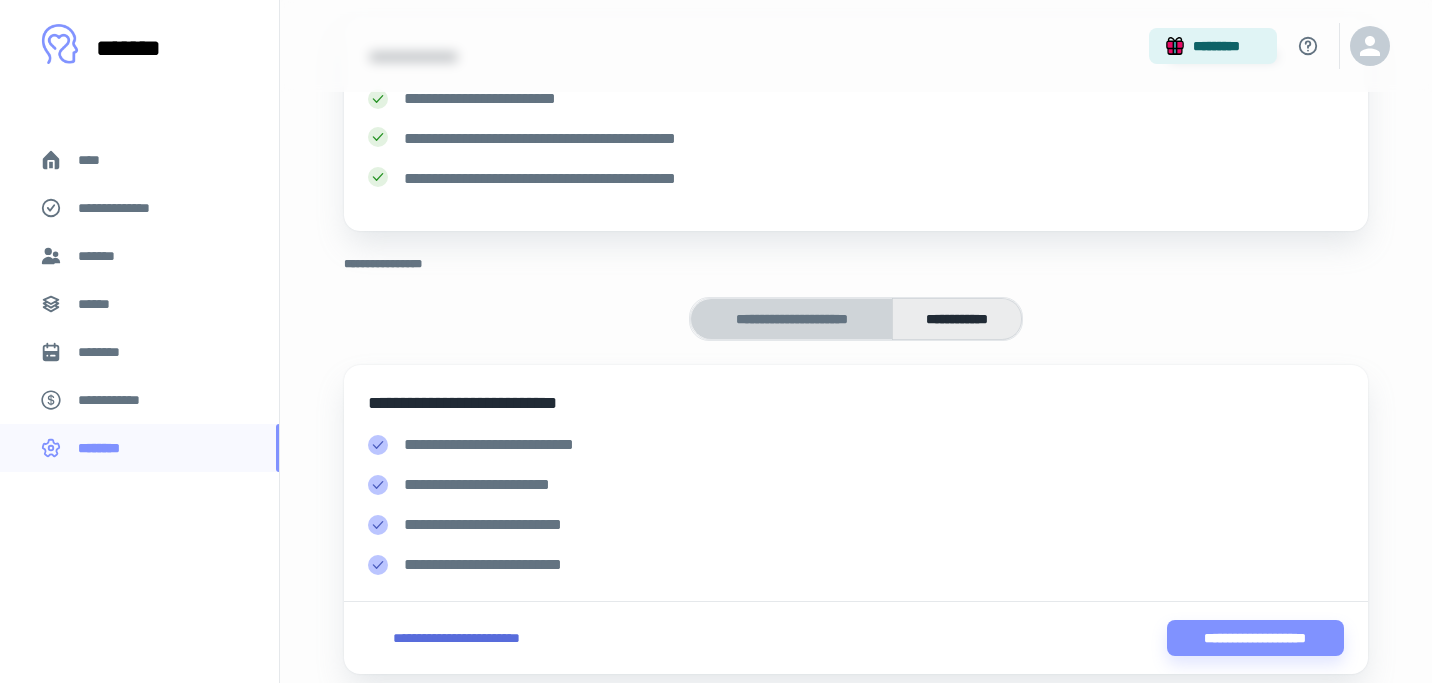 click on "**********" at bounding box center [791, 319] 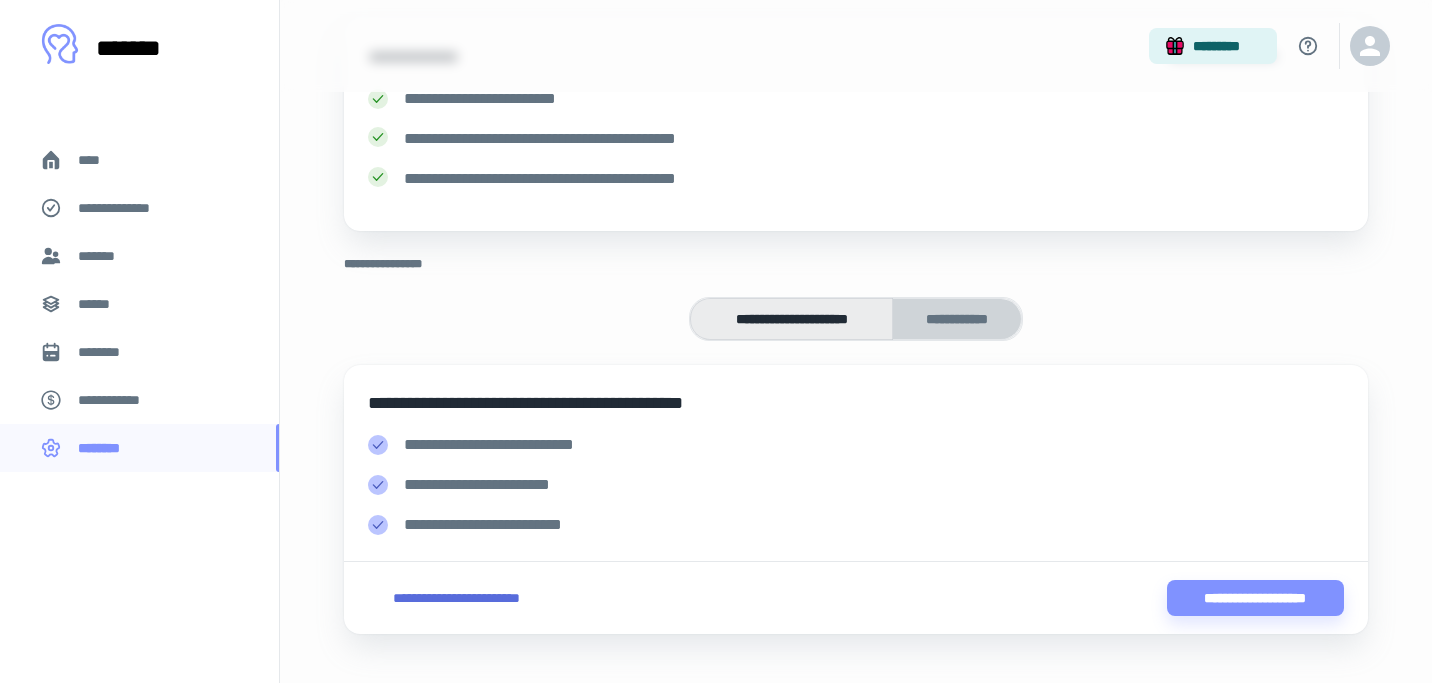click on "**********" at bounding box center (957, 319) 